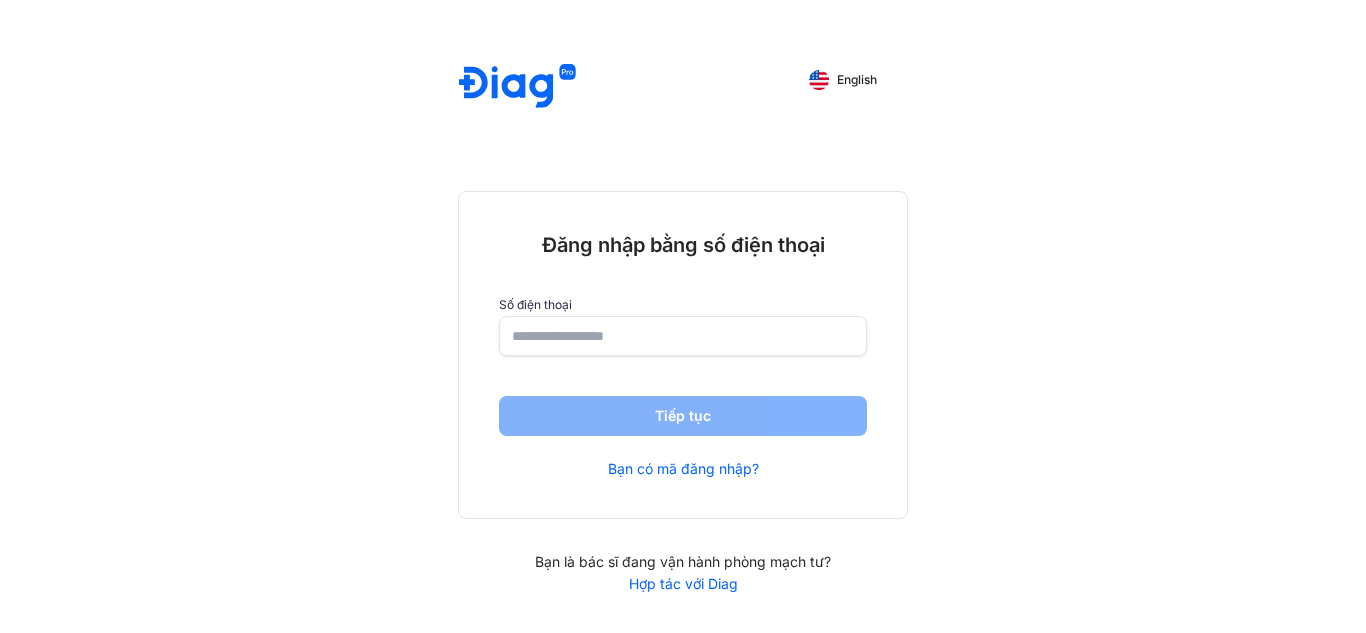 scroll, scrollTop: 0, scrollLeft: 0, axis: both 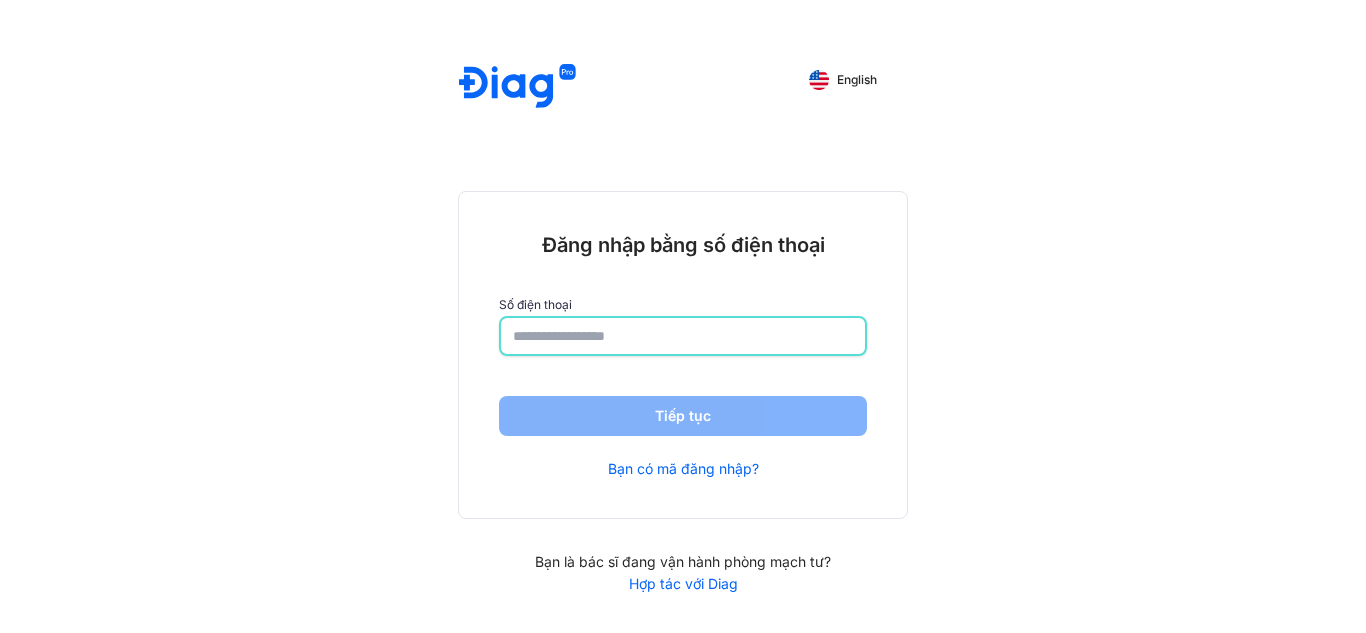 click 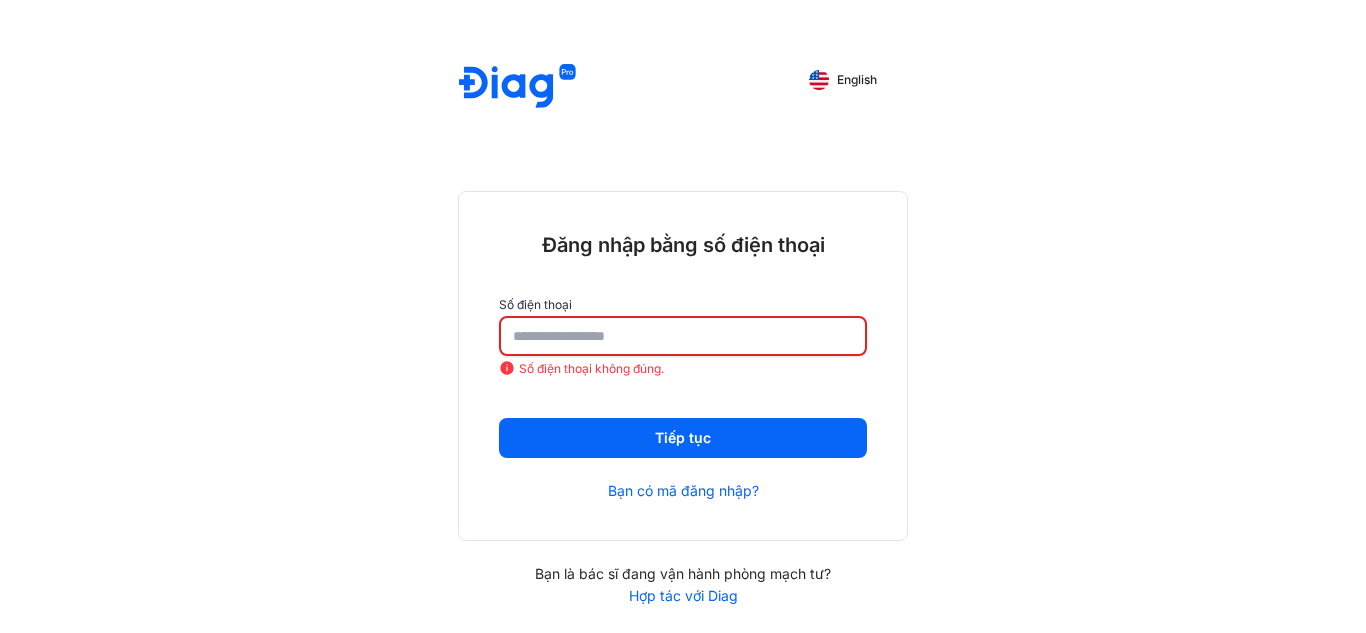 click on "*********" 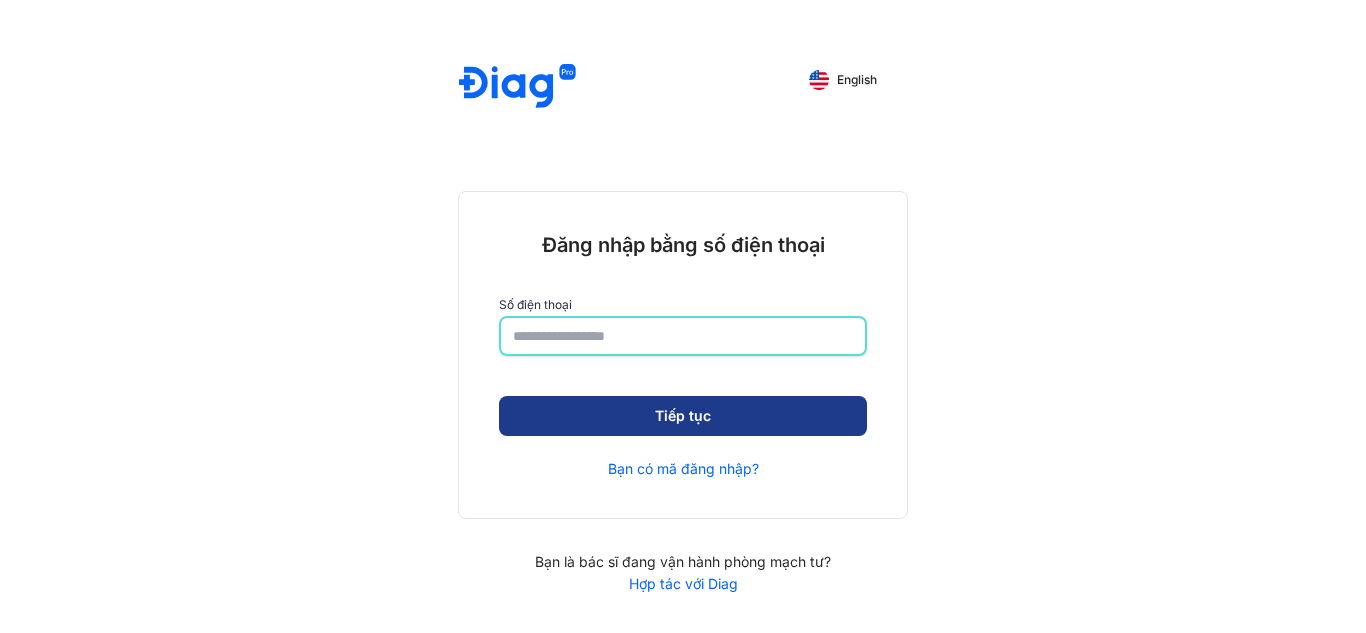 type on "**********" 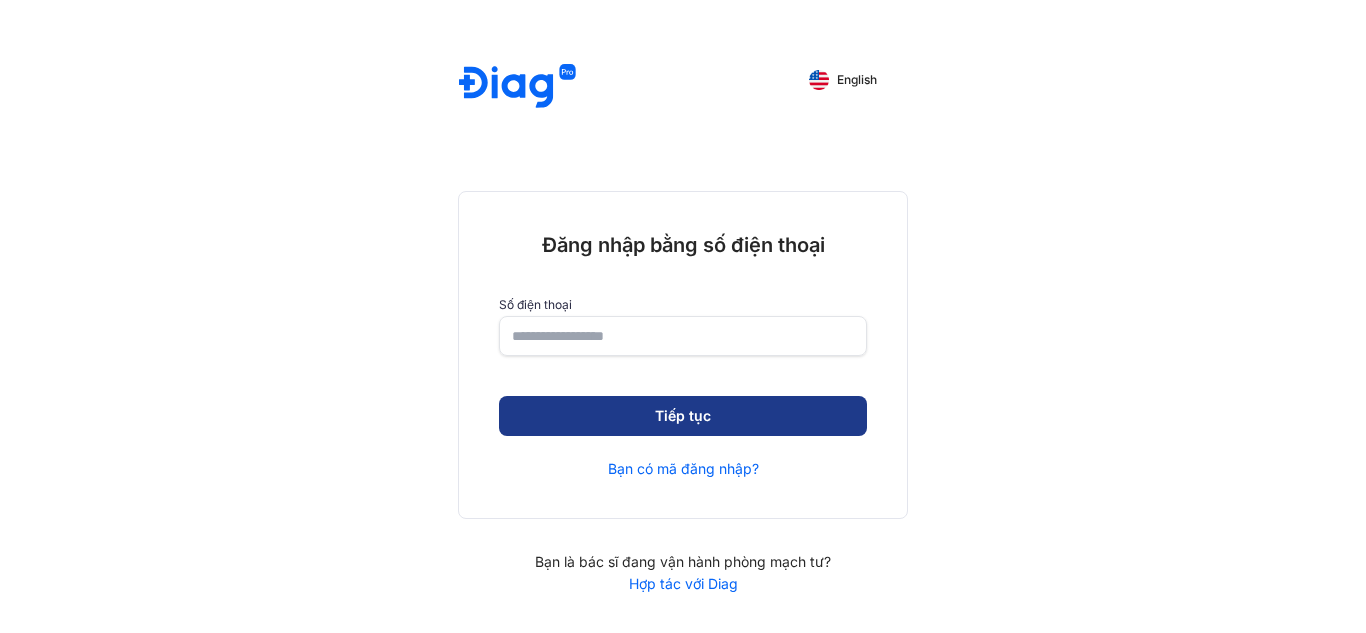 click on "Tiếp tục" at bounding box center [683, 416] 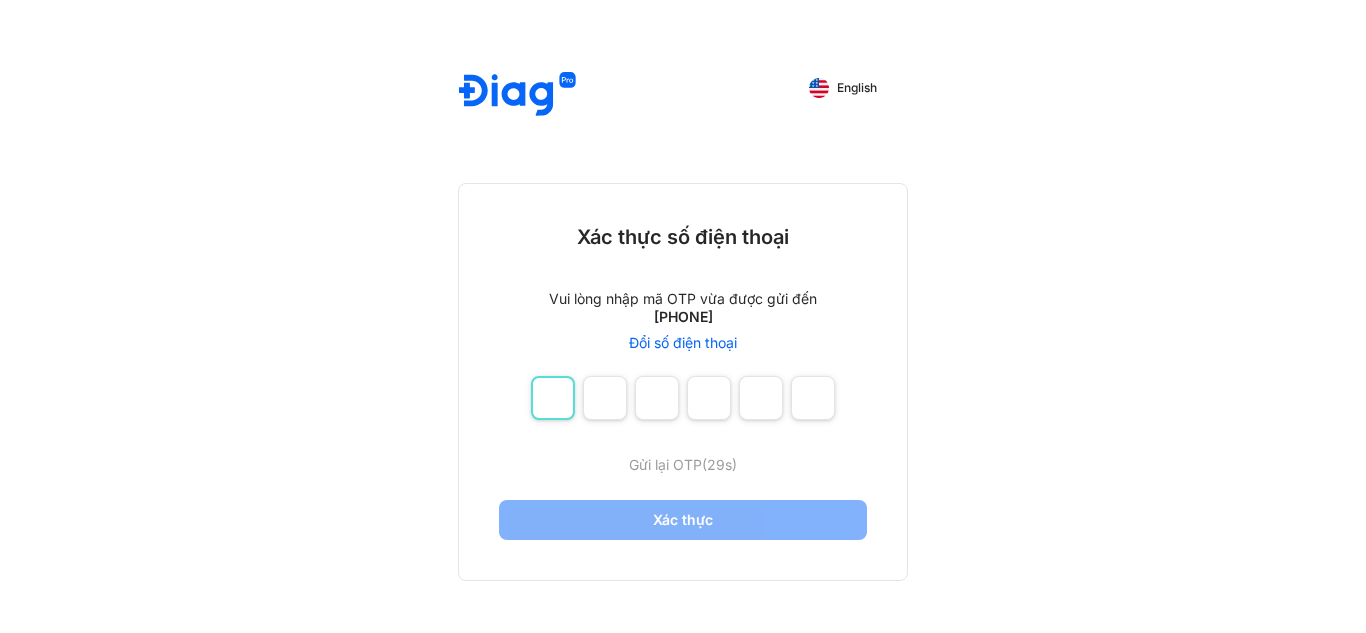 click at bounding box center [553, 398] 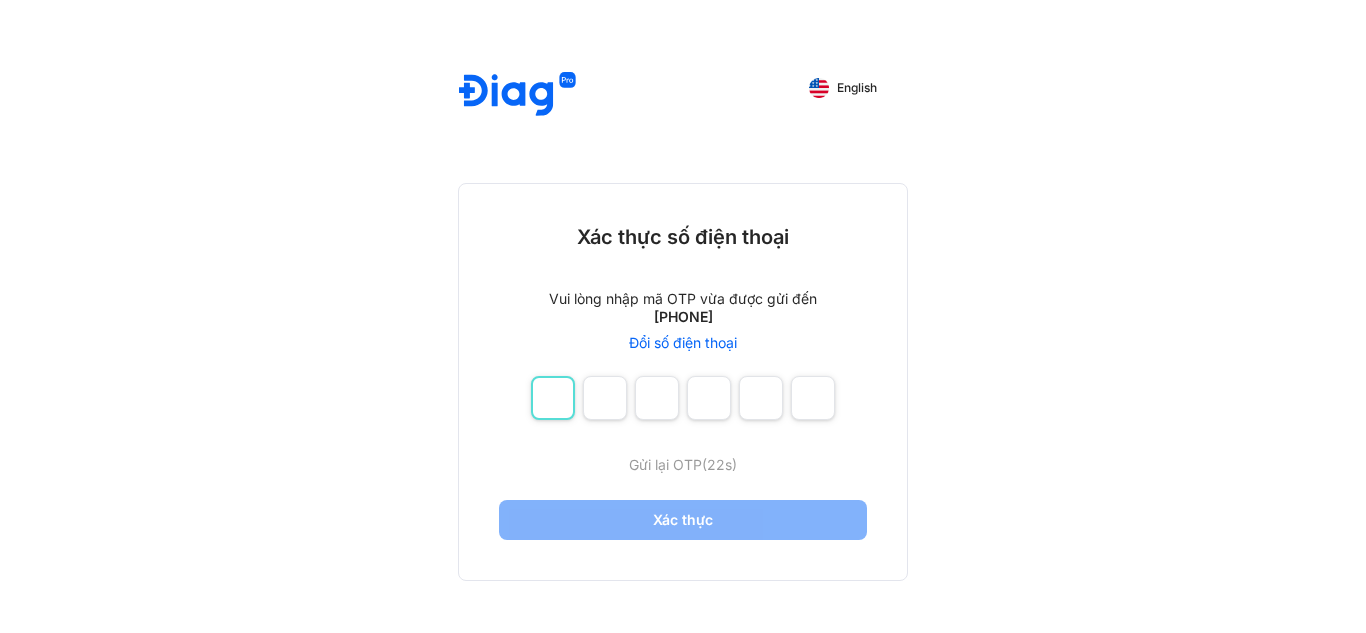 type on "*" 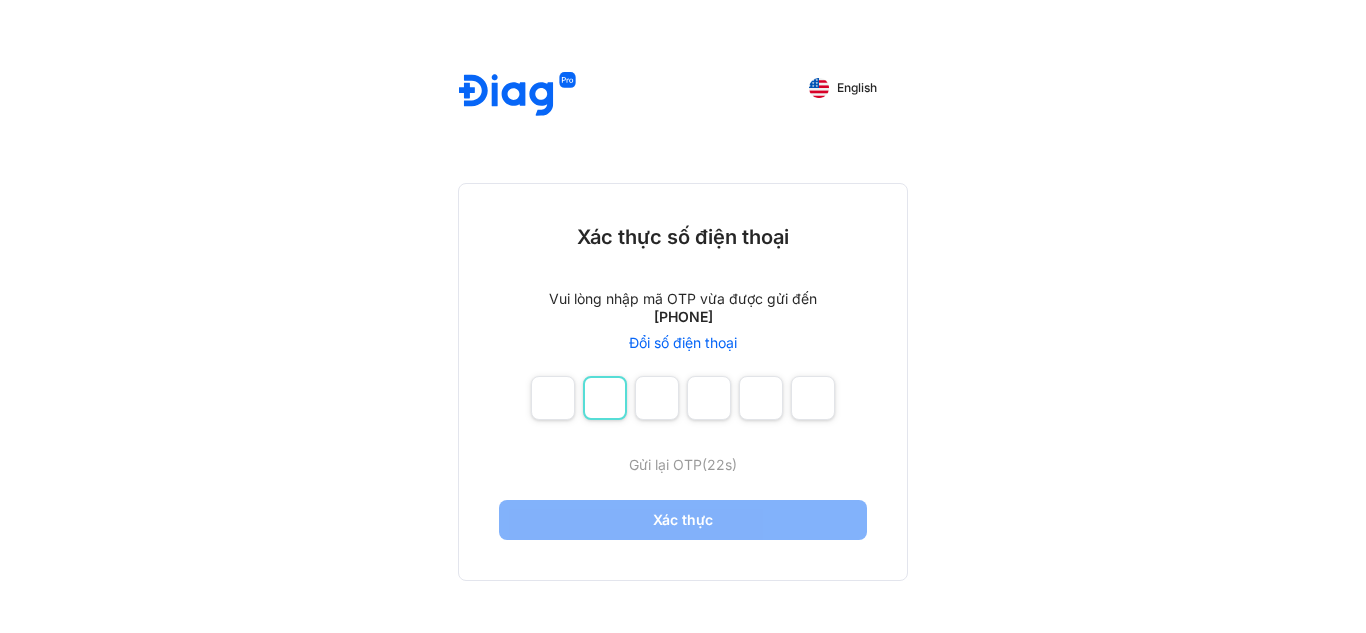 type on "*" 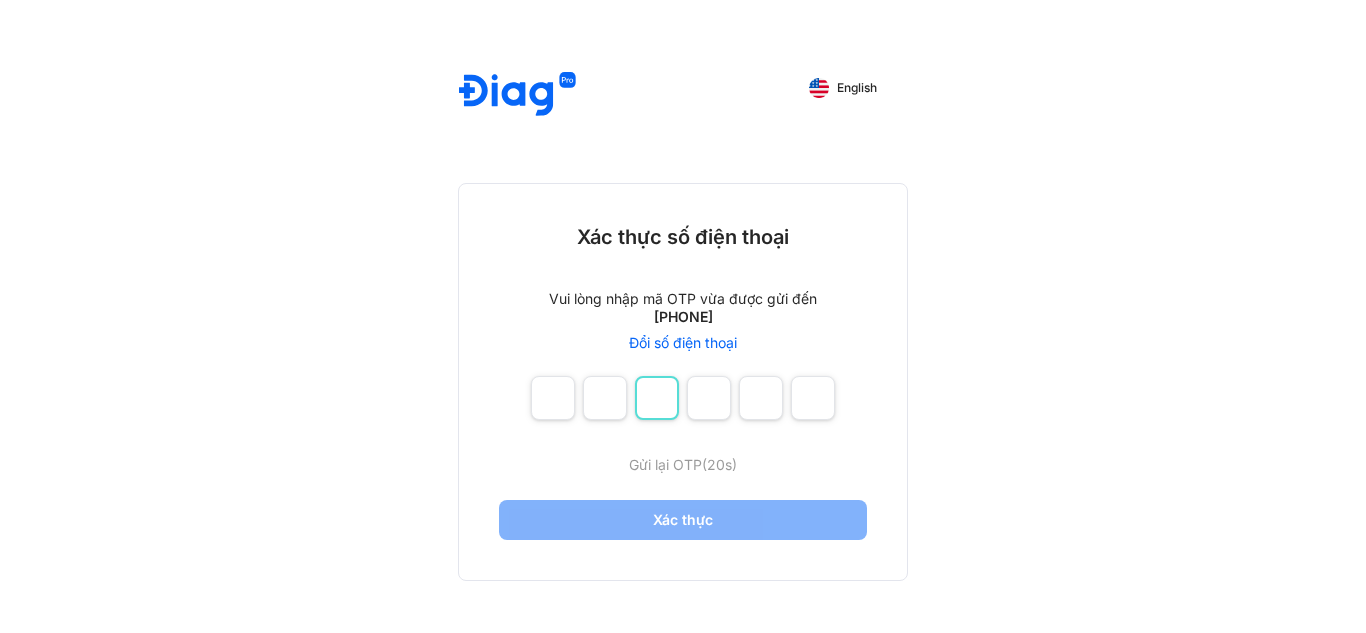 type on "*" 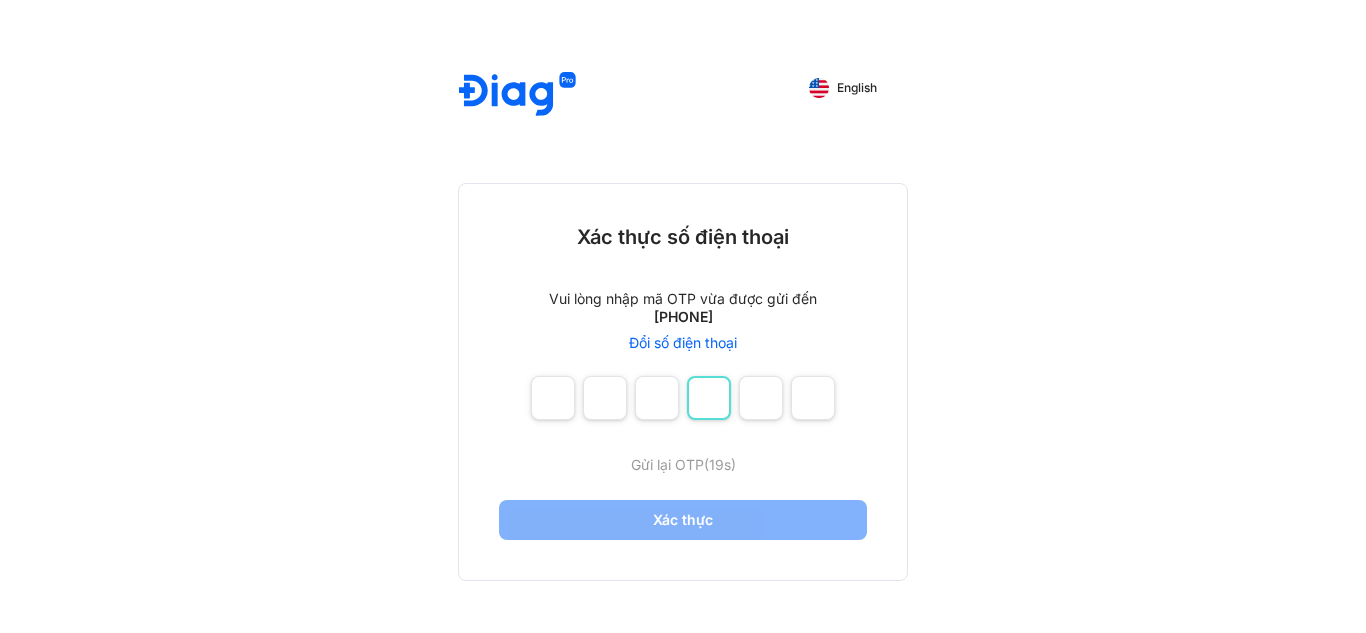 type on "*" 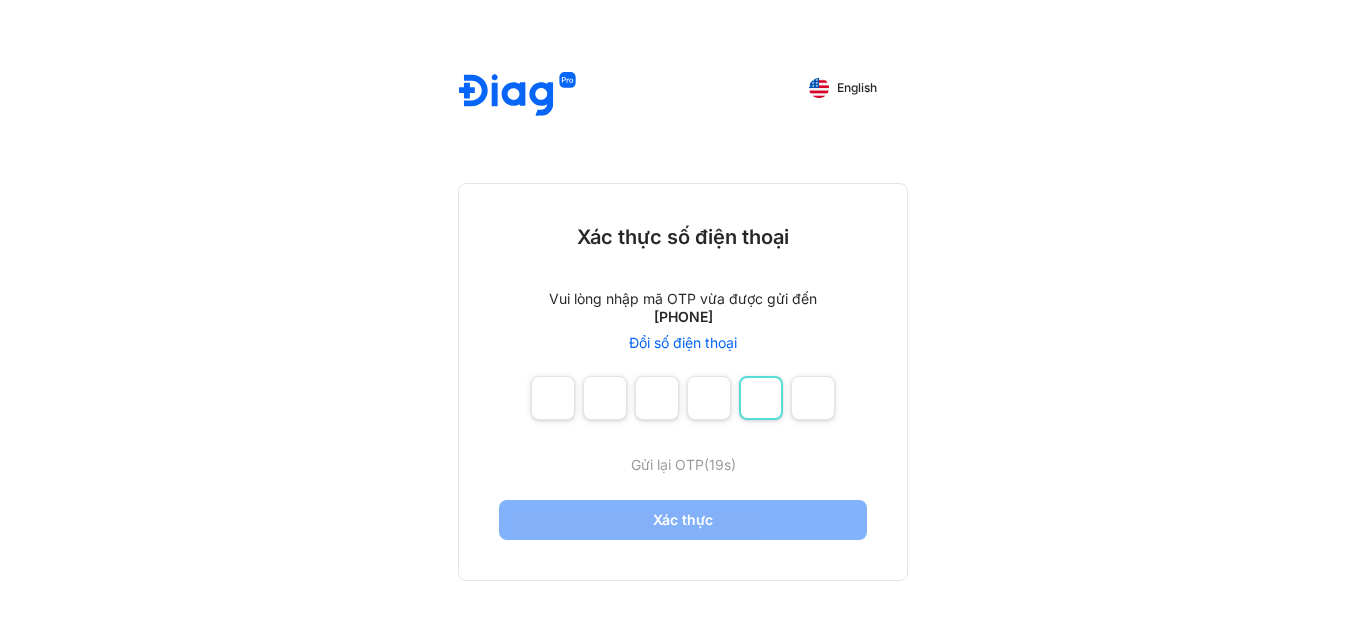 type on "*" 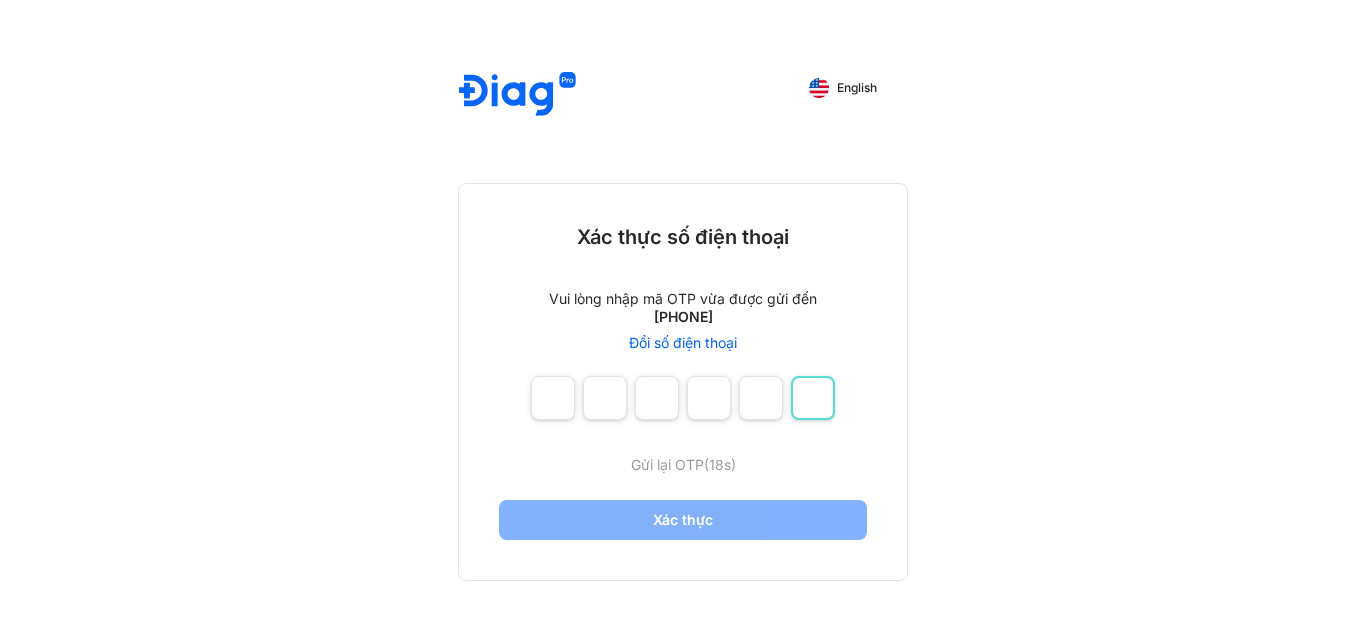 type on "*" 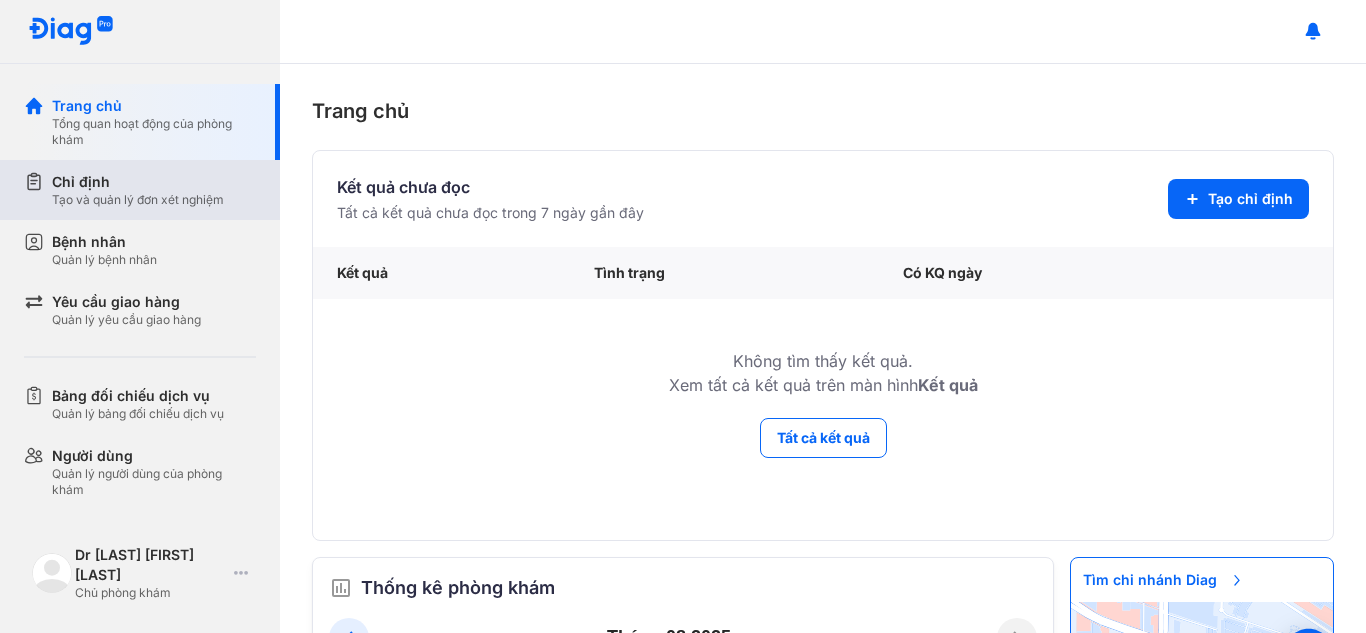 click on "Tạo và quản lý đơn xét nghiệm" at bounding box center [138, 200] 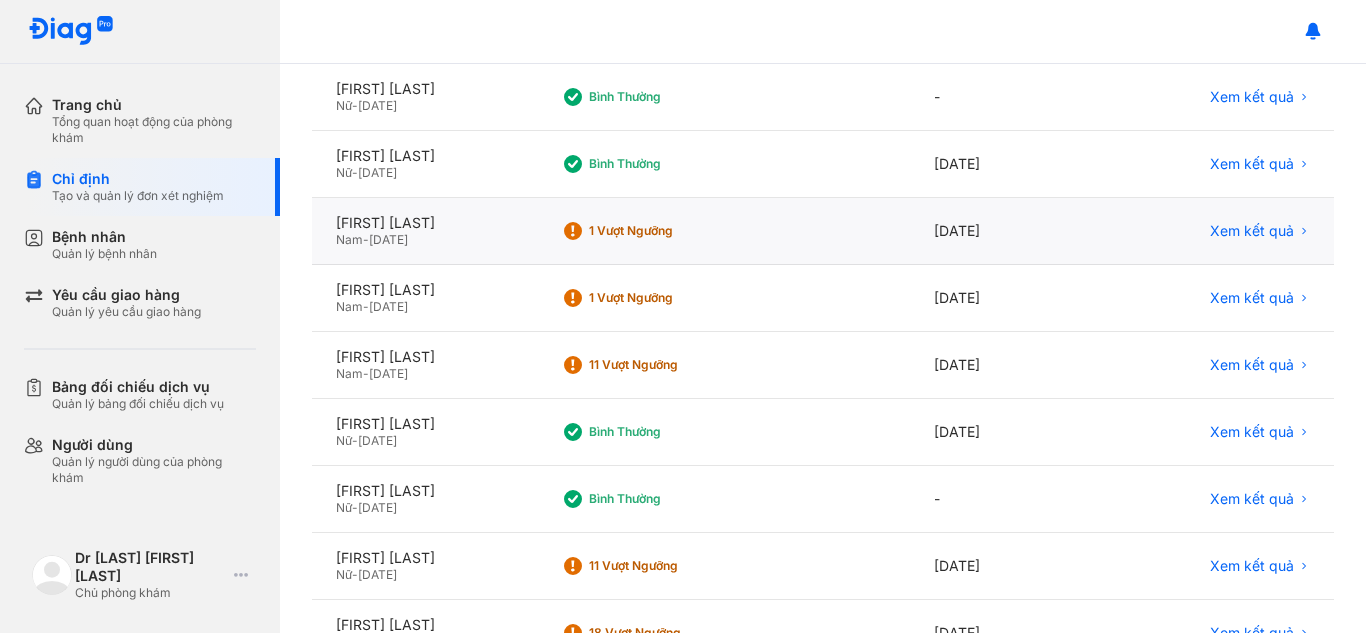 scroll, scrollTop: 0, scrollLeft: 0, axis: both 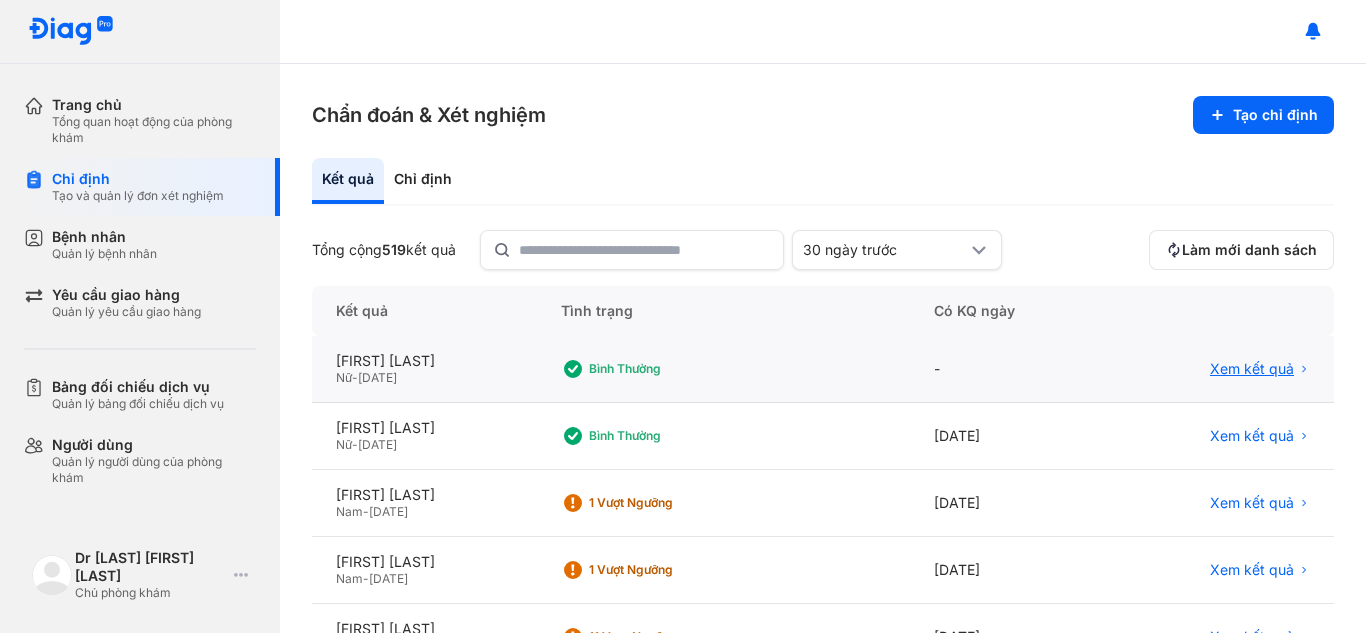 click on "Xem kết quả" at bounding box center [1252, 369] 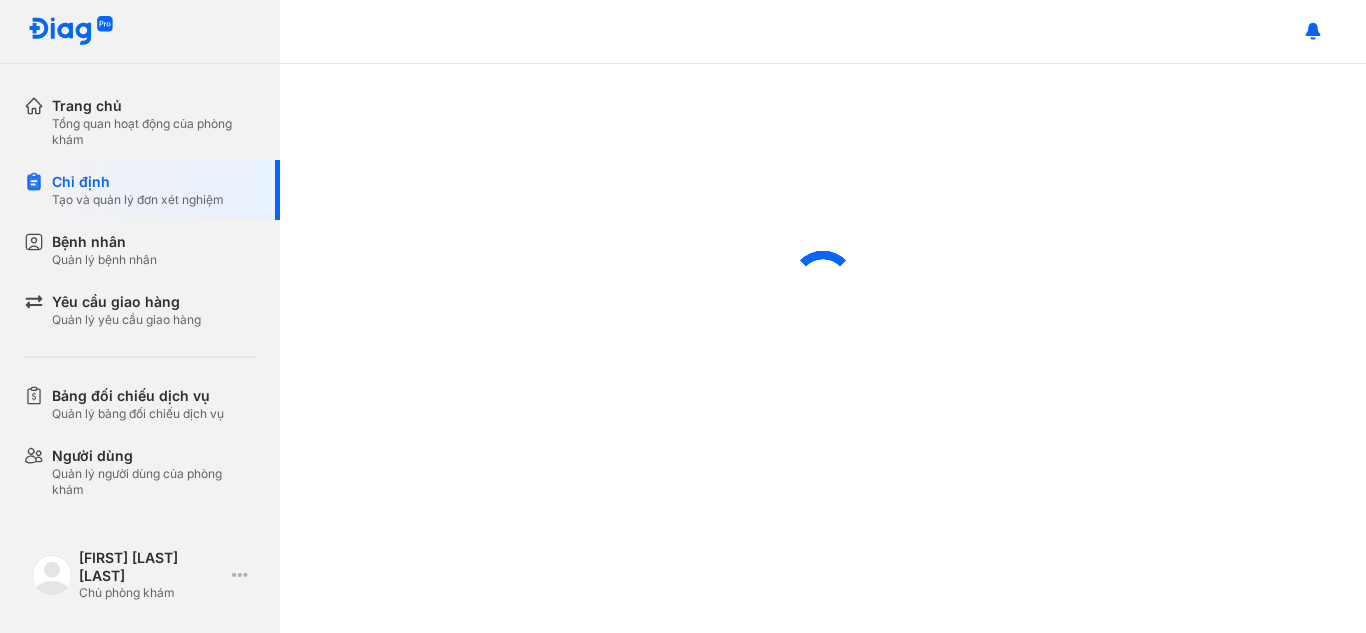 scroll, scrollTop: 0, scrollLeft: 0, axis: both 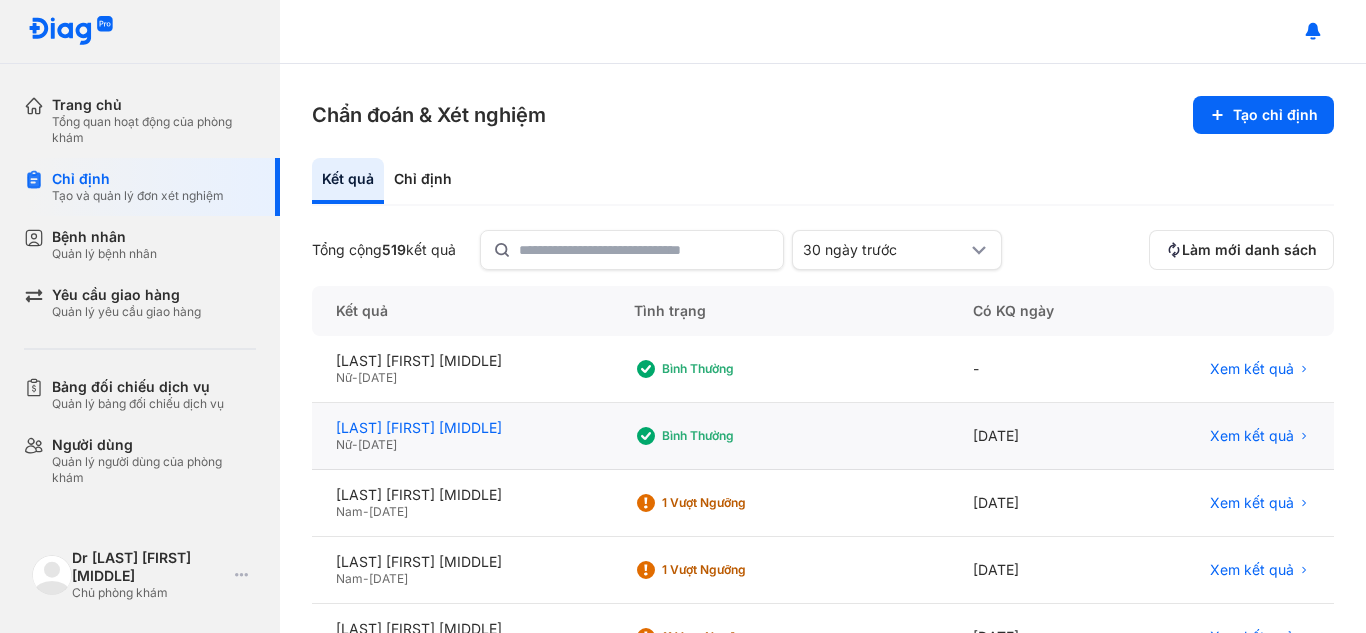 click on "[FIRST] [LAST]" 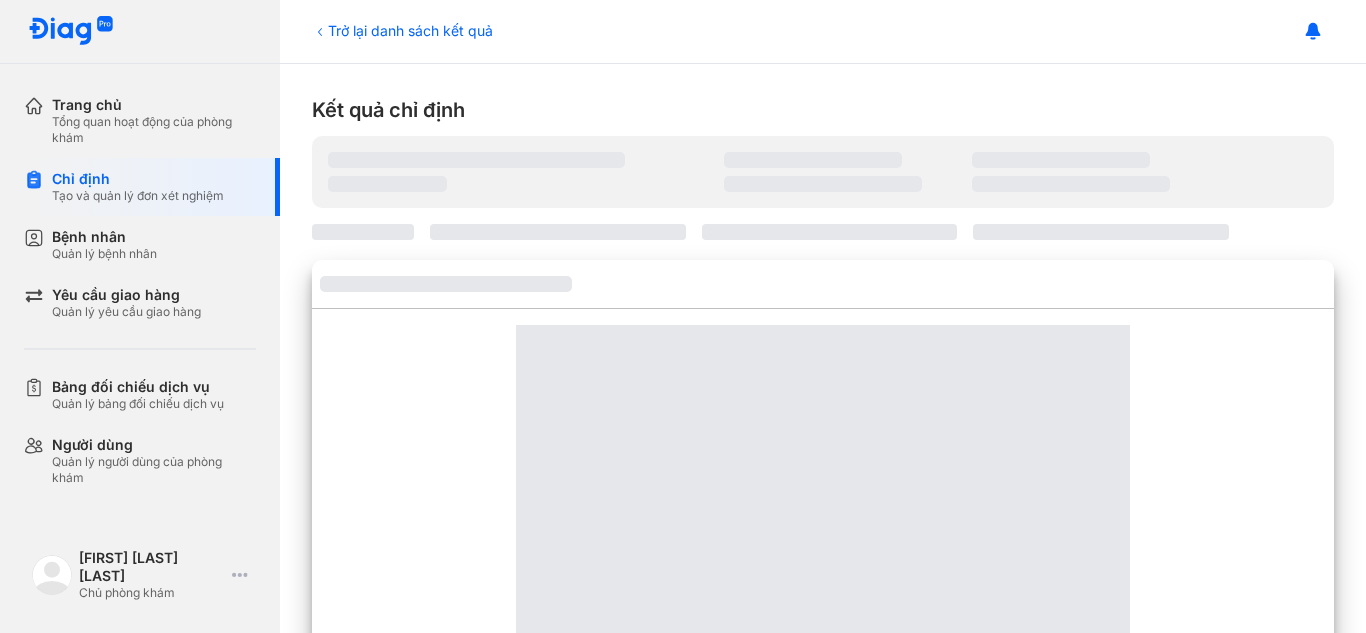 scroll, scrollTop: 0, scrollLeft: 0, axis: both 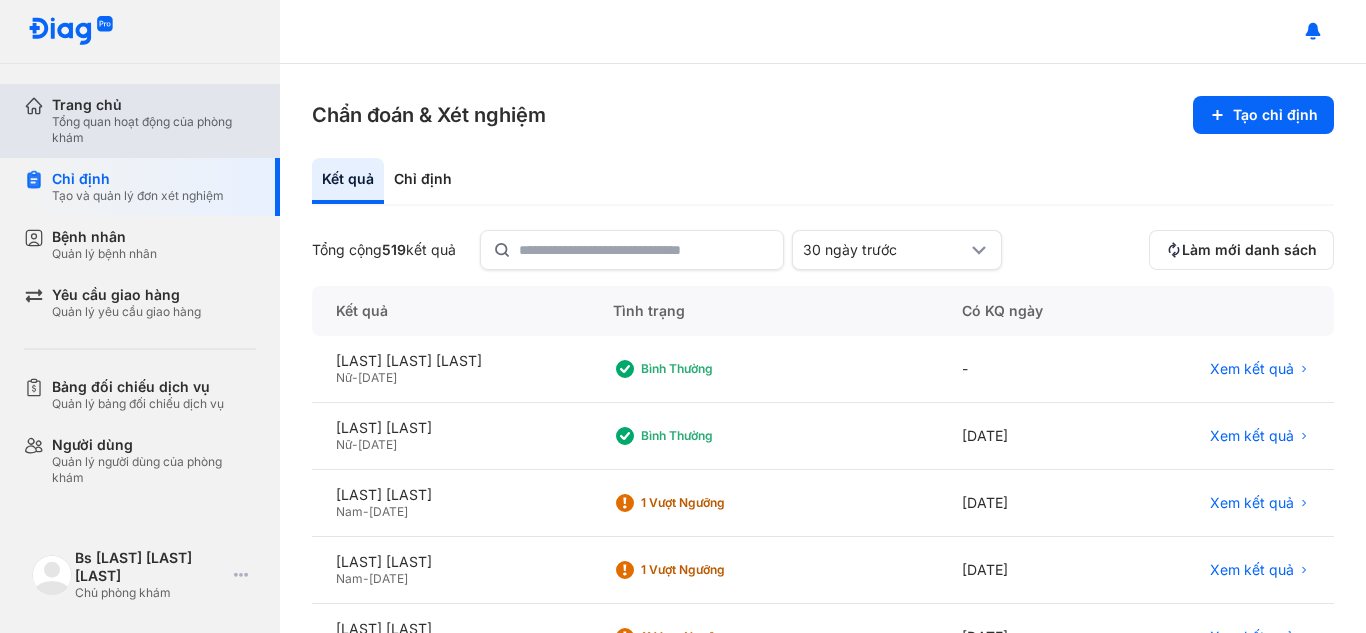 drag, startPoint x: 171, startPoint y: 104, endPoint x: 164, endPoint y: 143, distance: 39.623226 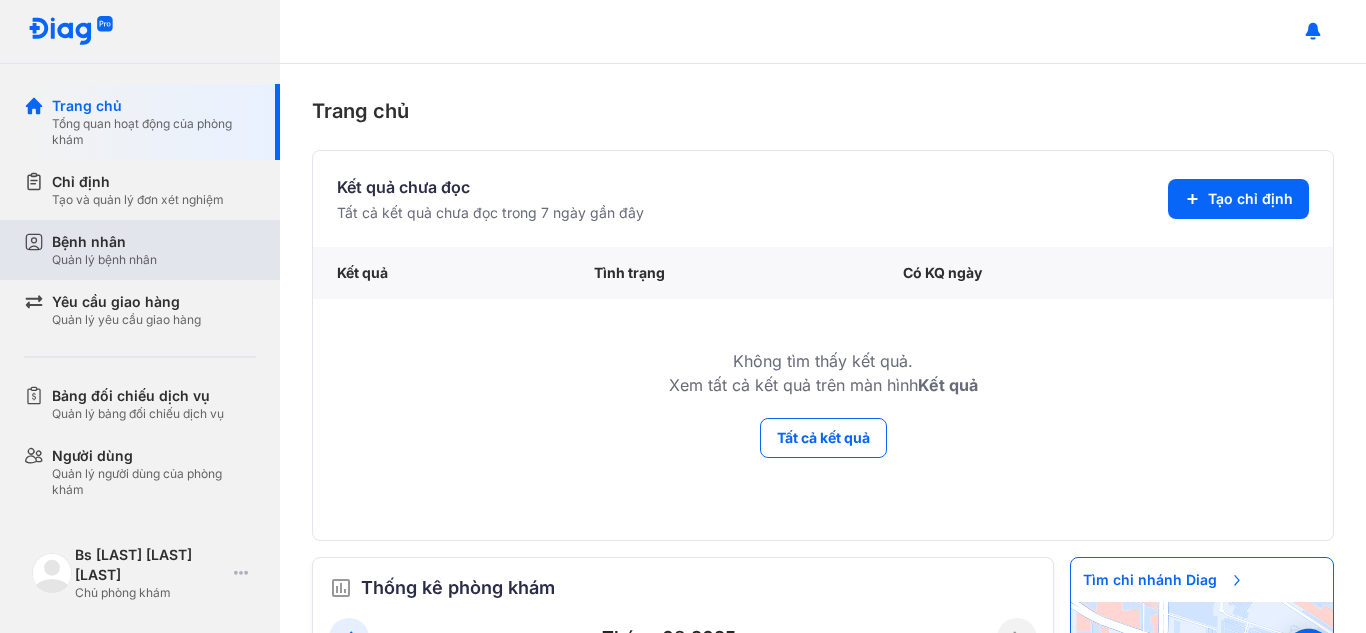 click on "Bệnh nhân" at bounding box center (104, 242) 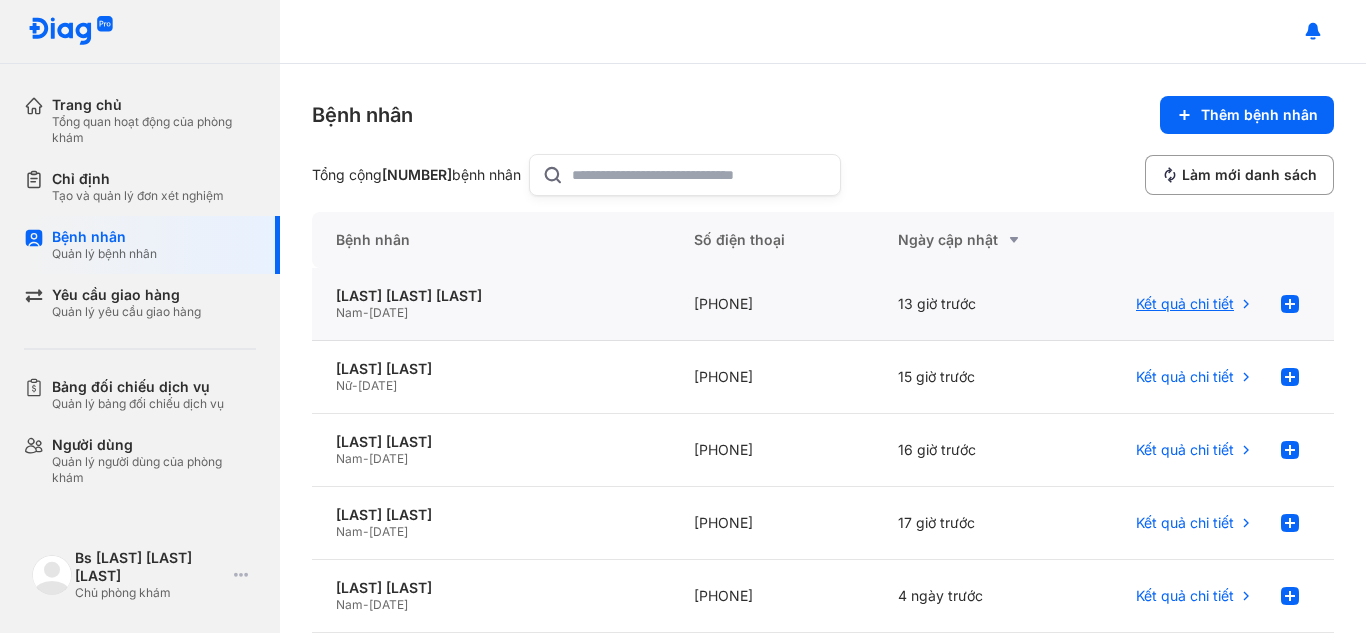 click on "Kết quả chi tiết" at bounding box center [1185, 304] 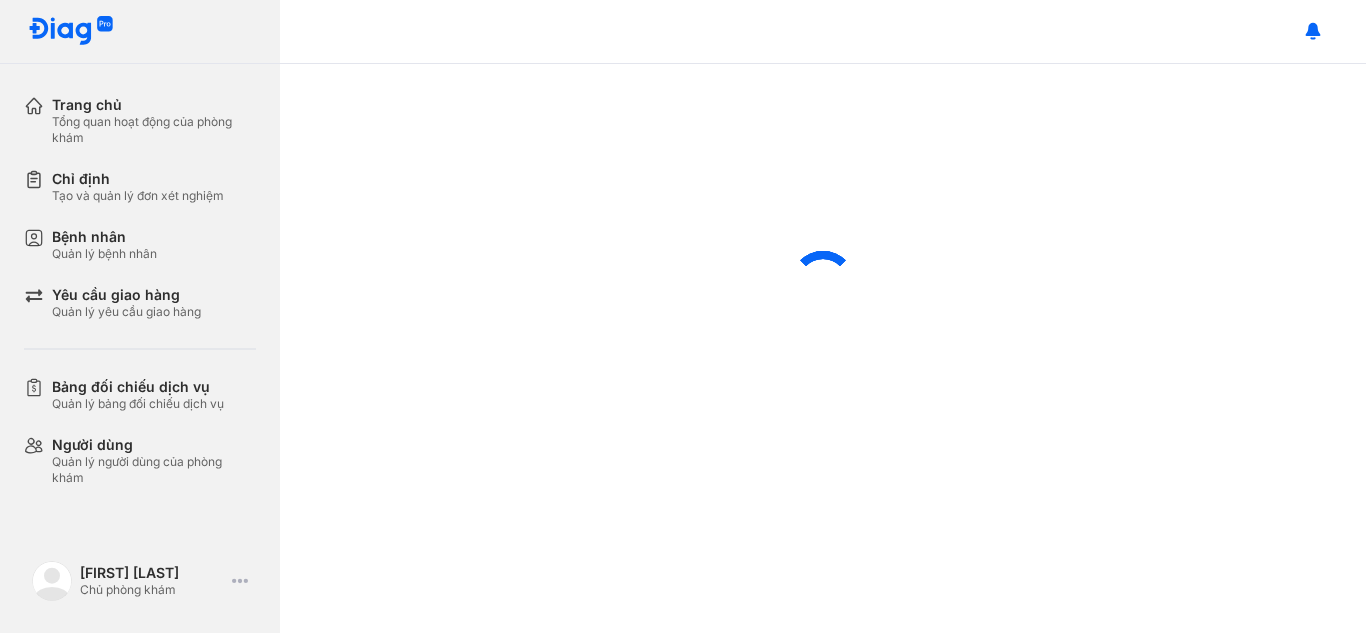 scroll, scrollTop: 0, scrollLeft: 0, axis: both 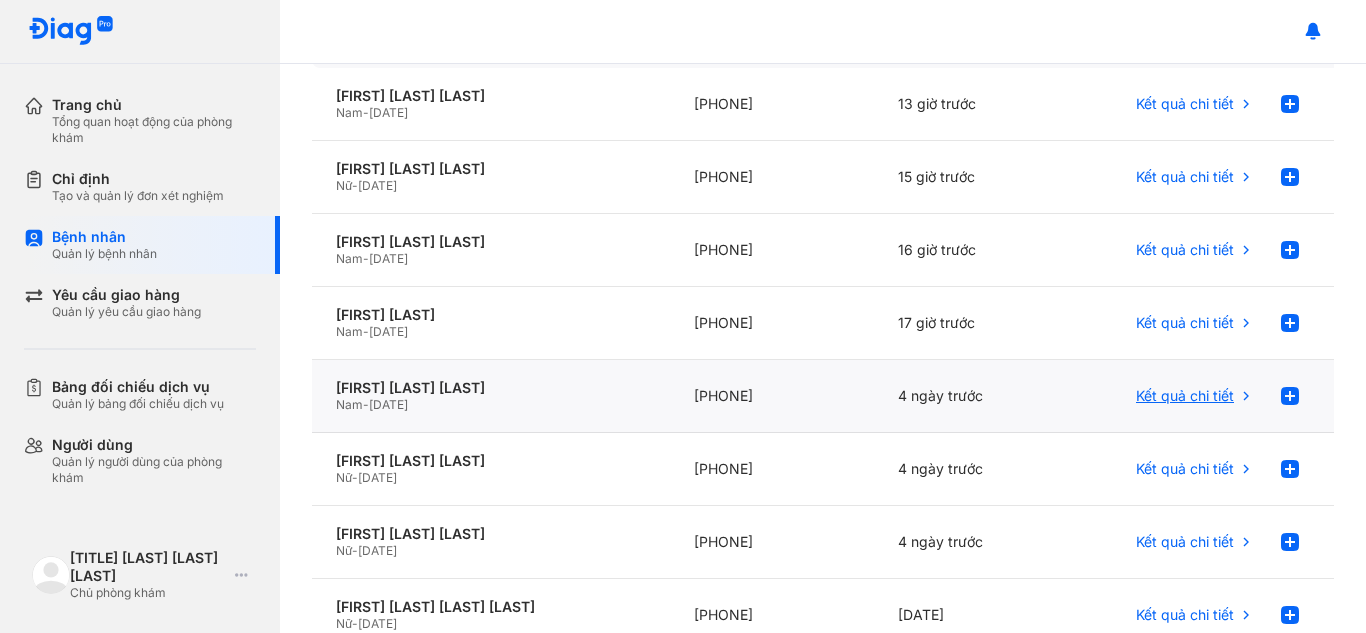 click on "Kết quả chi tiết" at bounding box center [1185, 396] 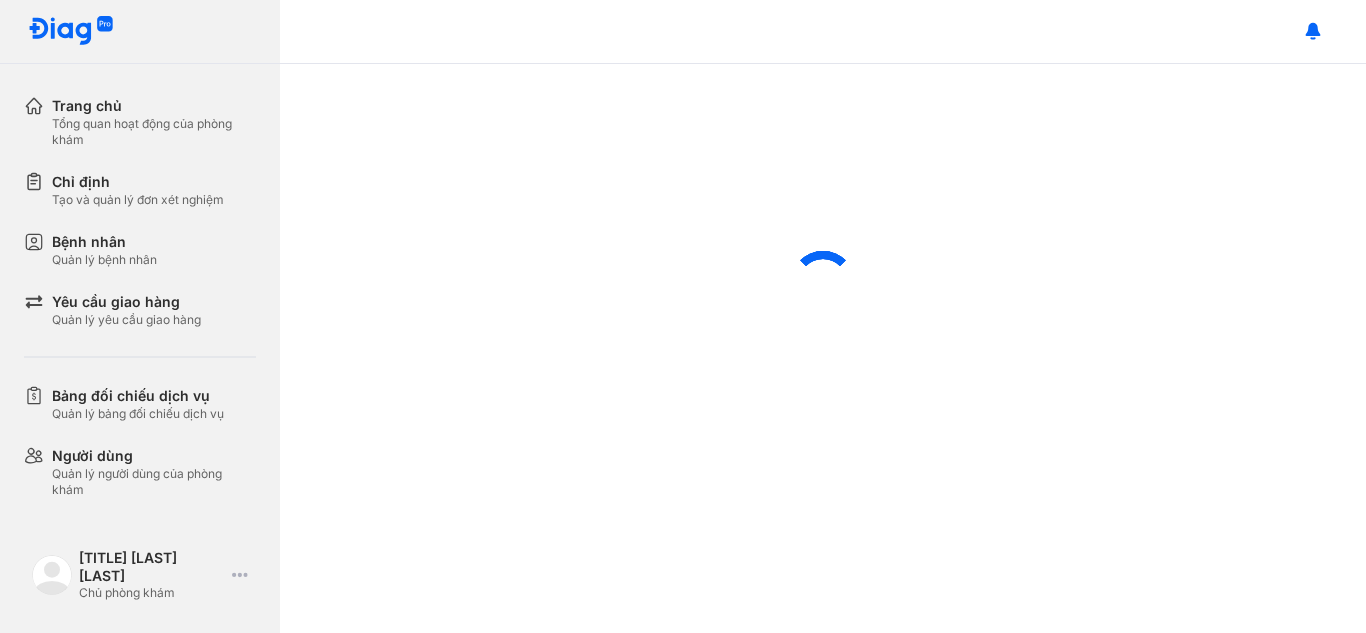 scroll, scrollTop: 0, scrollLeft: 0, axis: both 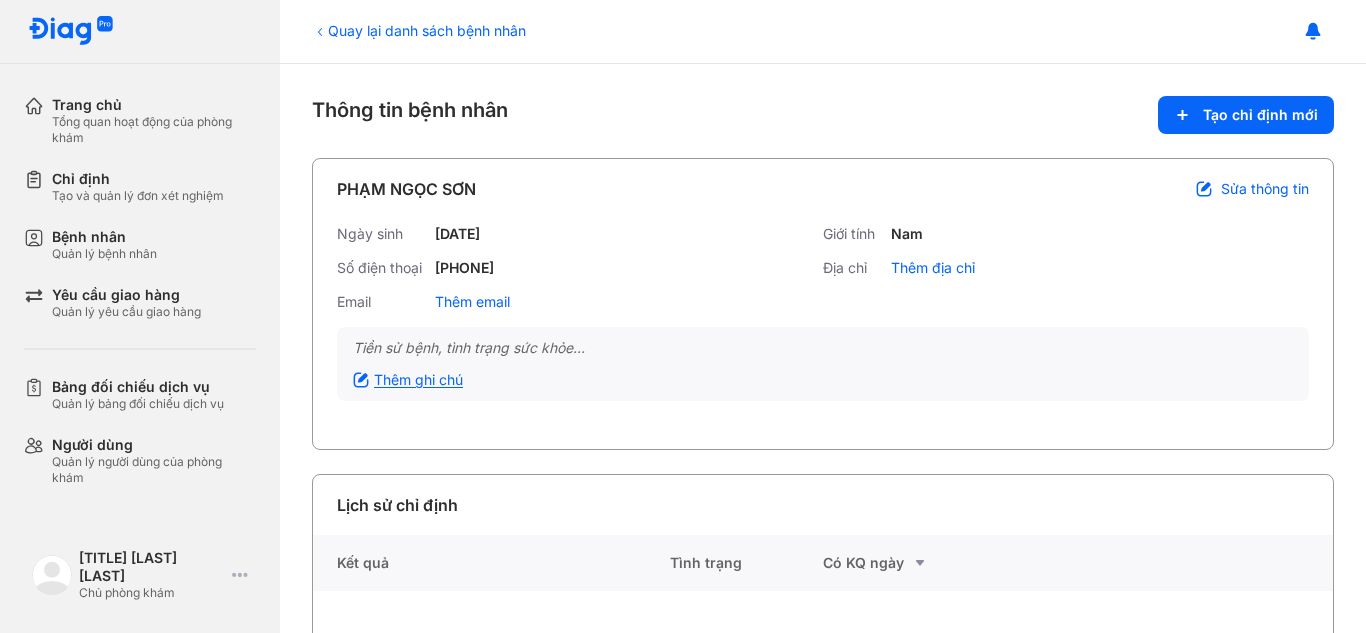 click on "Tiền sử bệnh, tình trạng sức khỏe..." at bounding box center (823, 348) 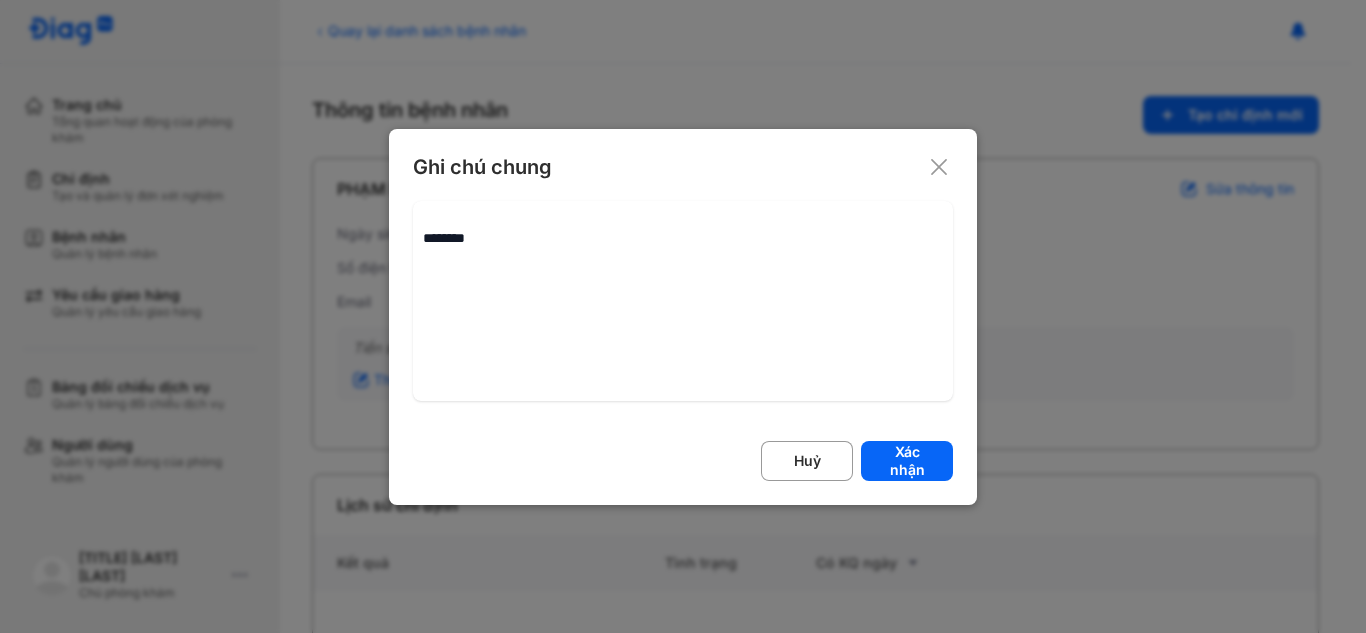 click 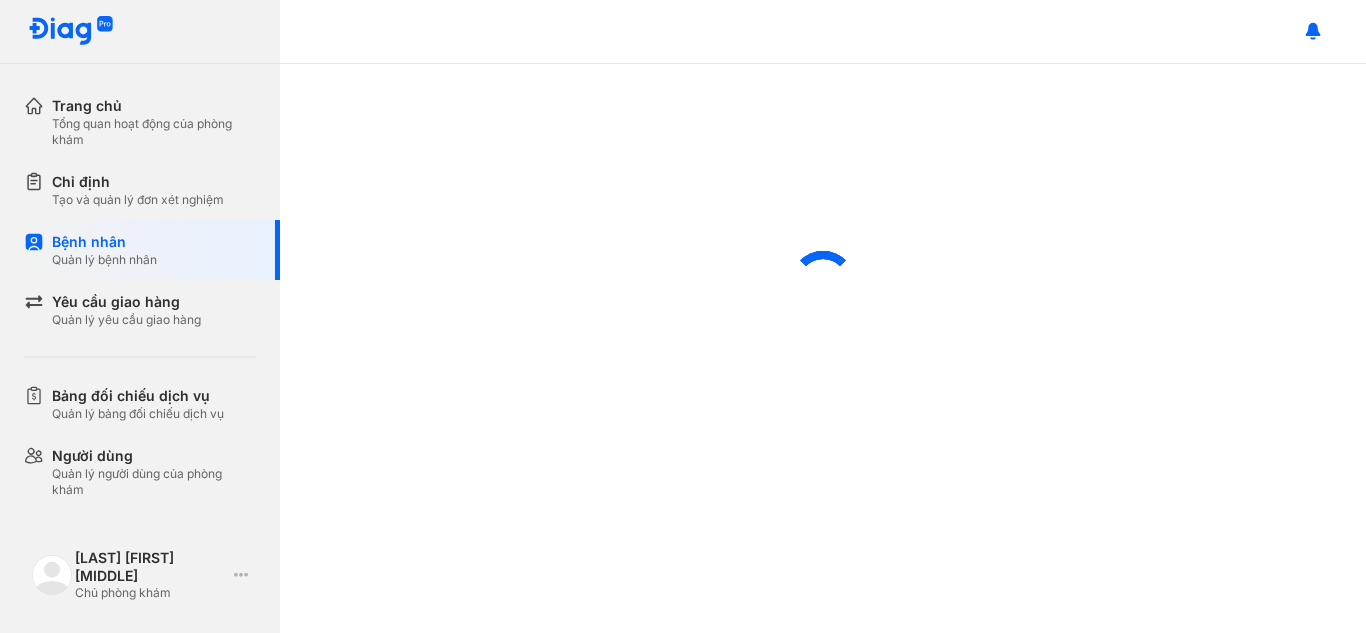 scroll, scrollTop: 0, scrollLeft: 0, axis: both 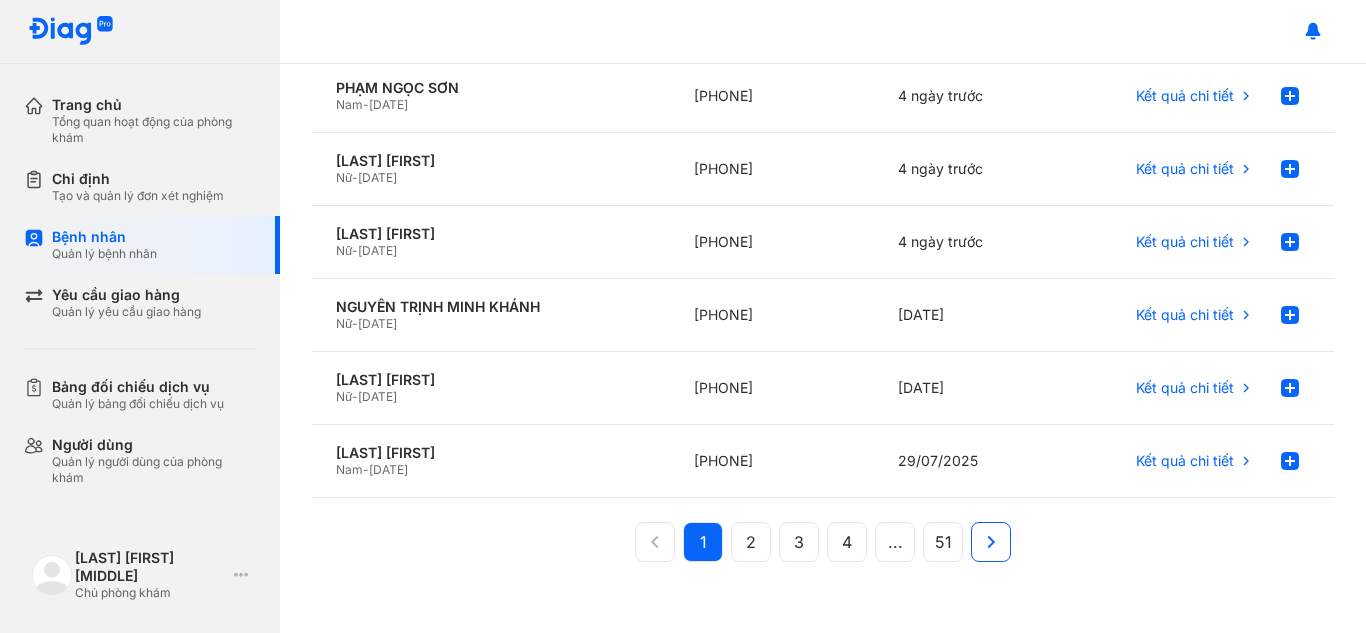 click 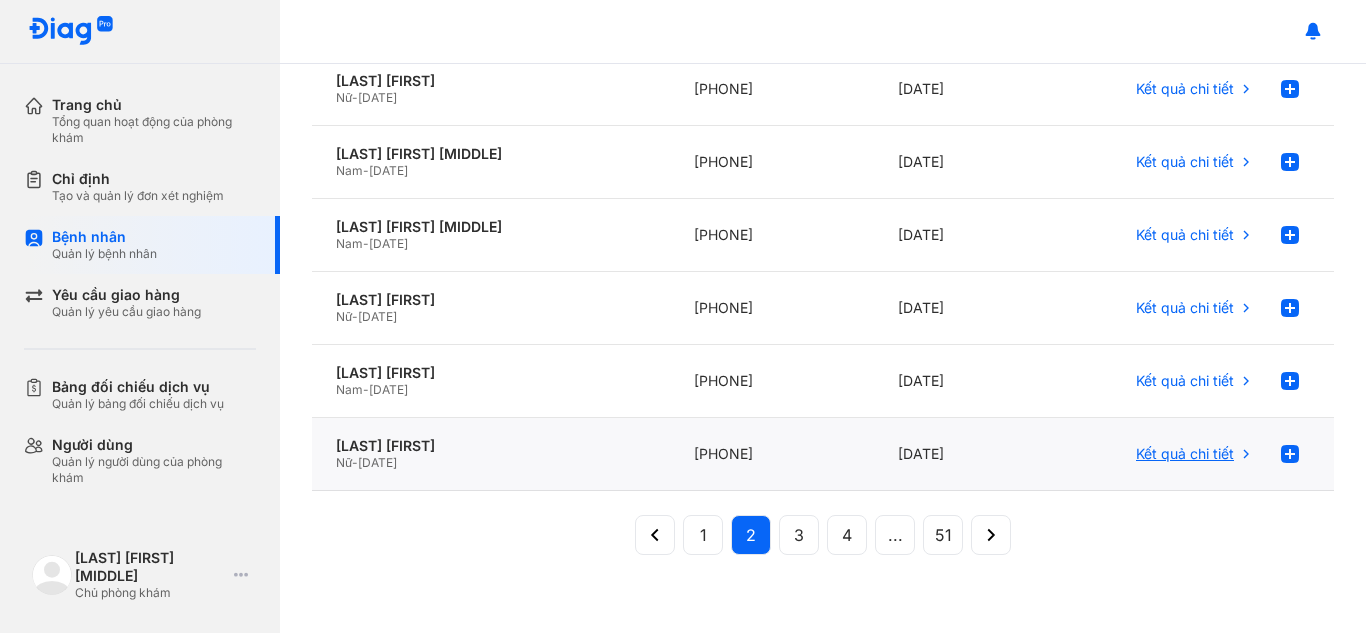 scroll, scrollTop: 509, scrollLeft: 0, axis: vertical 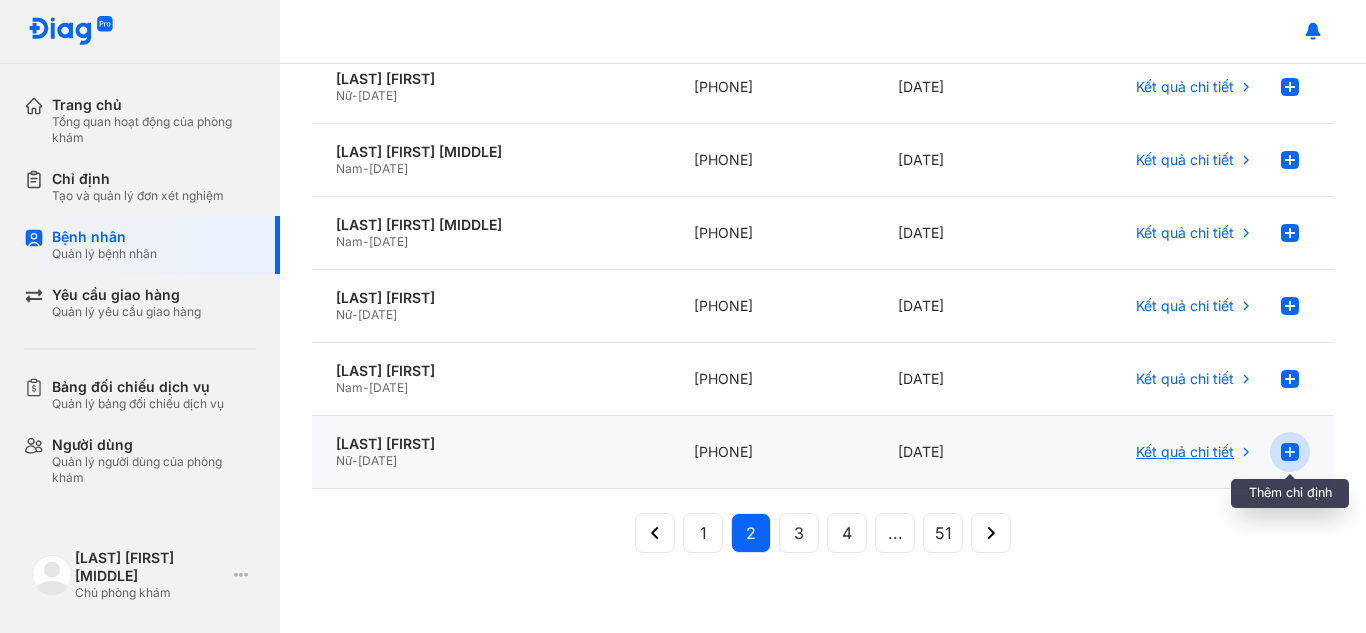 click 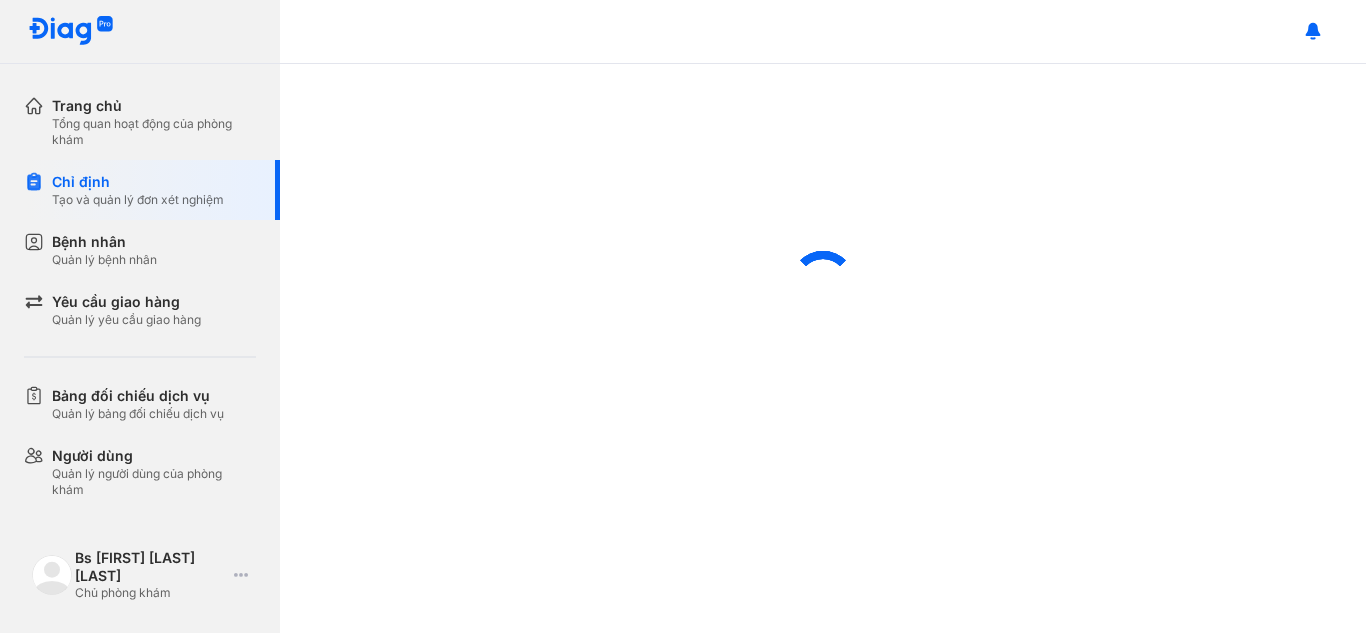 scroll, scrollTop: 0, scrollLeft: 0, axis: both 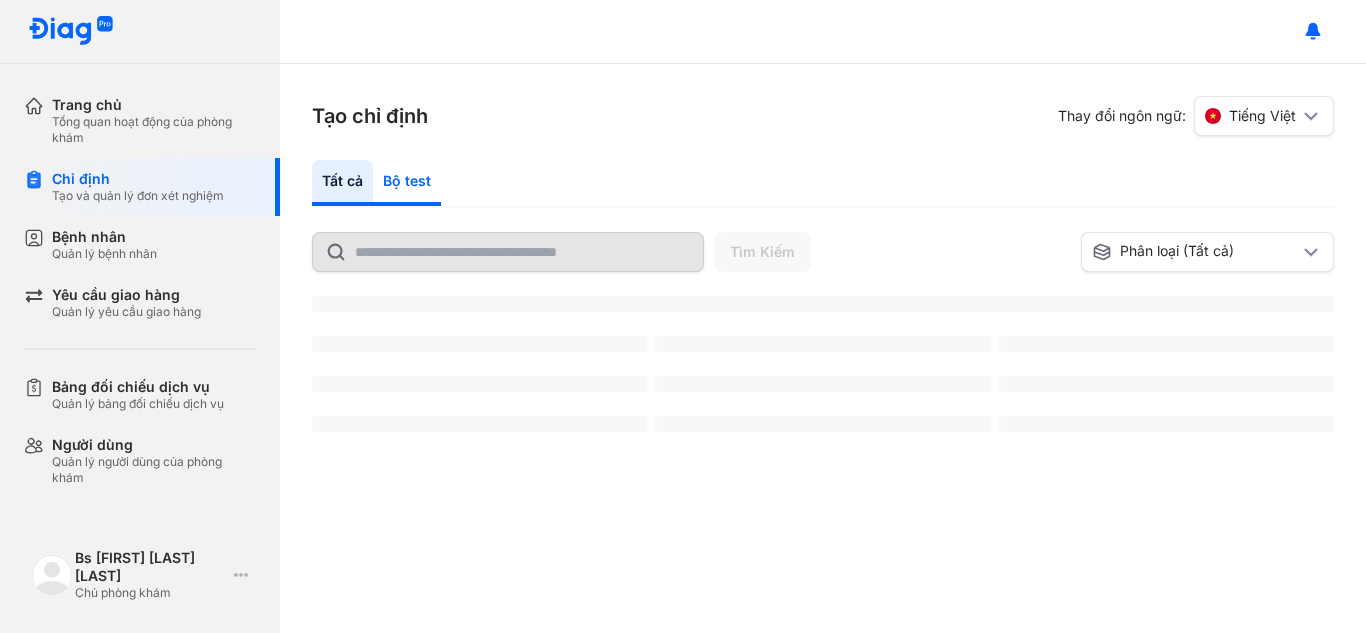 click on "Bộ test" 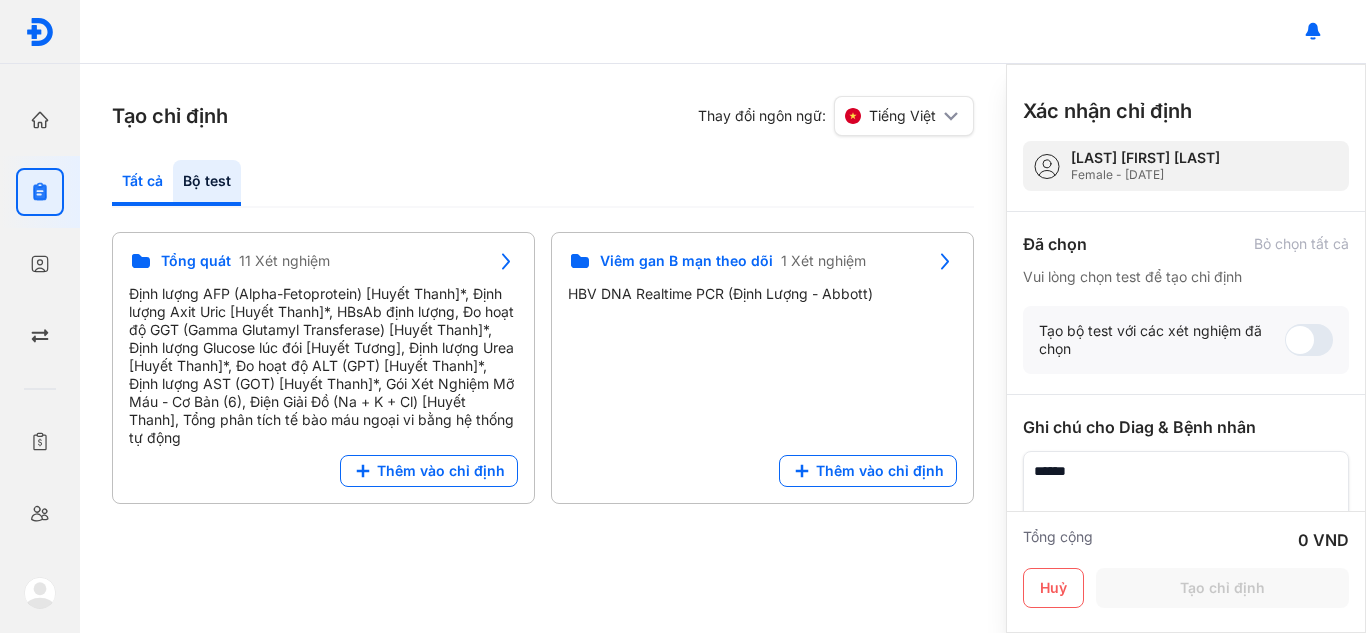 click on "Tất cả" 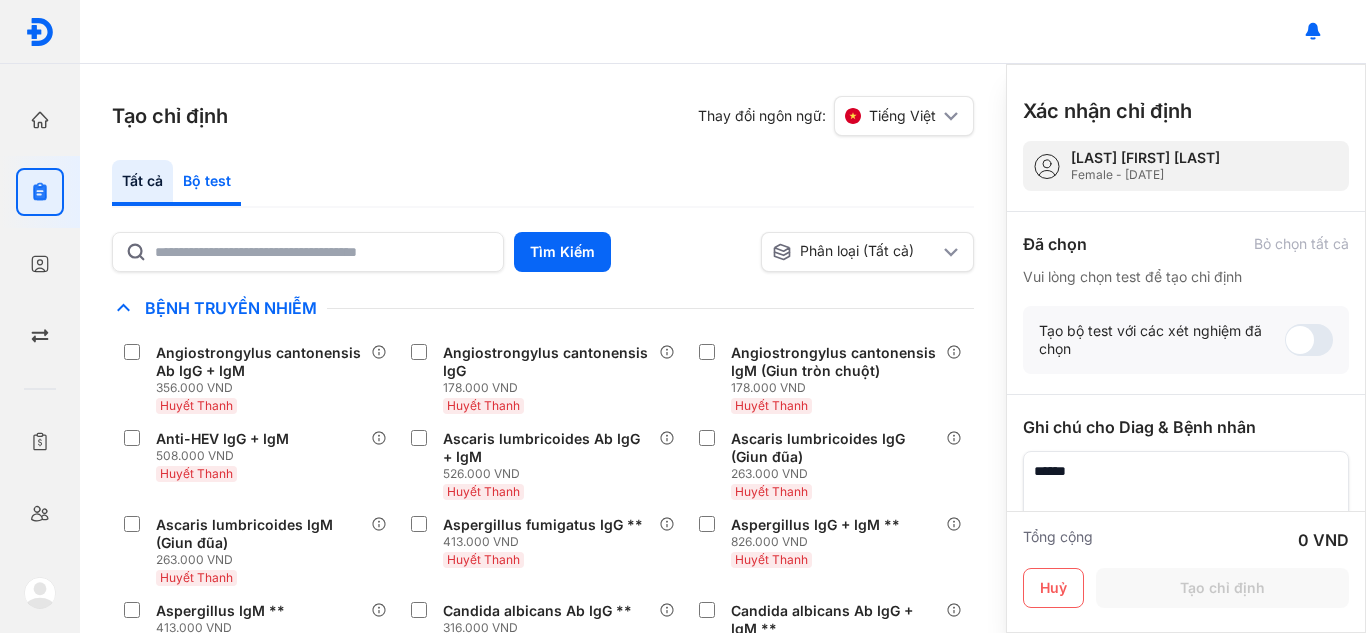 click on "Bộ test" 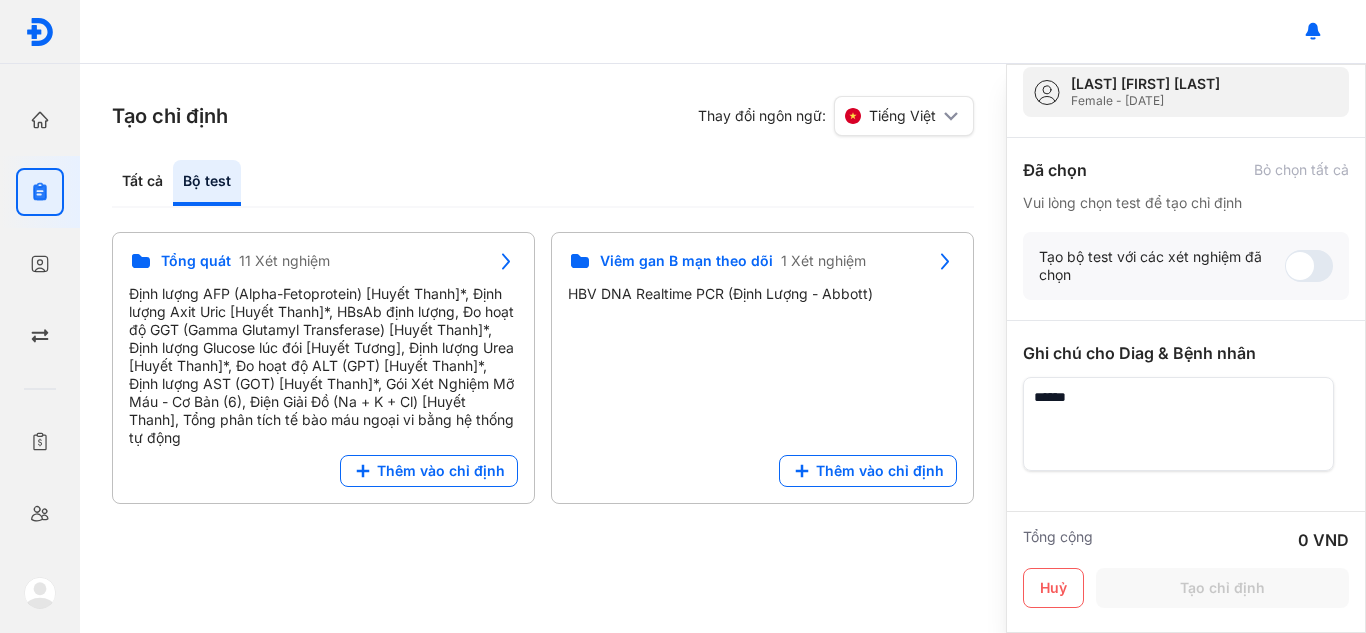 scroll, scrollTop: 153, scrollLeft: 0, axis: vertical 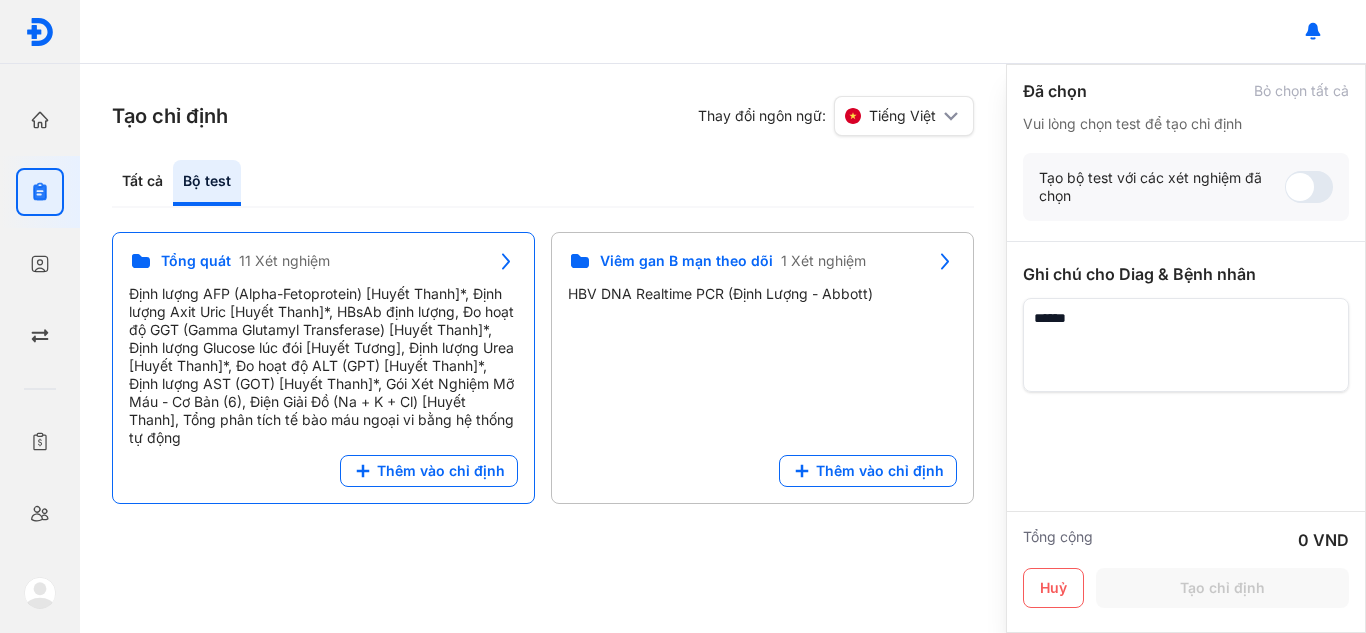 click on "Định lượng AFP (Alpha-Fetoprotein) [Huyết Thanh]*, Định lượng Axit Uric [Huyết Thanh]*, HBsAb định lượng, Đo hoạt độ GGT (Gamma Glutamyl Transferase) [Huyết Thanh]*, Định lượng Glucose lúc đói [Huyết Tương], Định lượng Urea [Huyết Thanh]*, Đo hoạt độ ALT (GPT) [Huyết Thanh]*, Định lượng AST (GOT) [Huyết Thanh]*, Gói Xét Nghiệm Mỡ Máu - Cơ Bản (6), Điện Giải Đồ (Na + K + Cl) [Huyết Thanh], Tổng phân tích tế bào máu ngoại vi bằng hệ thống tự động" at bounding box center [323, 366] 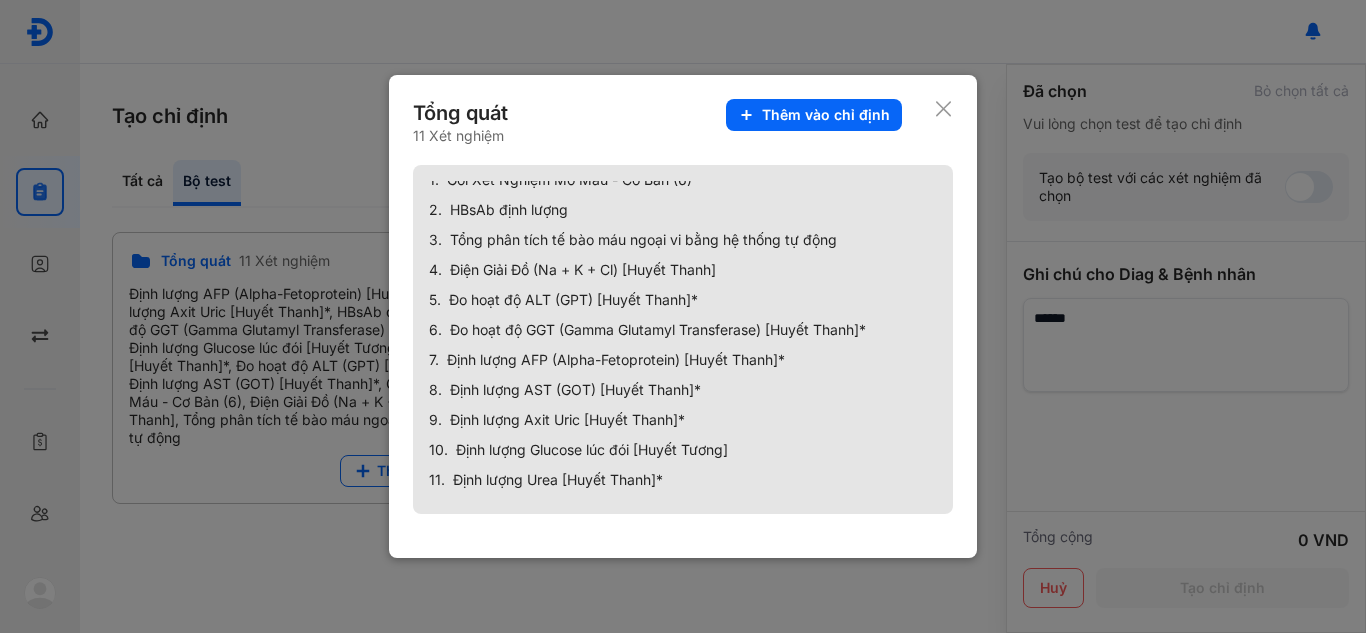 scroll, scrollTop: 13, scrollLeft: 0, axis: vertical 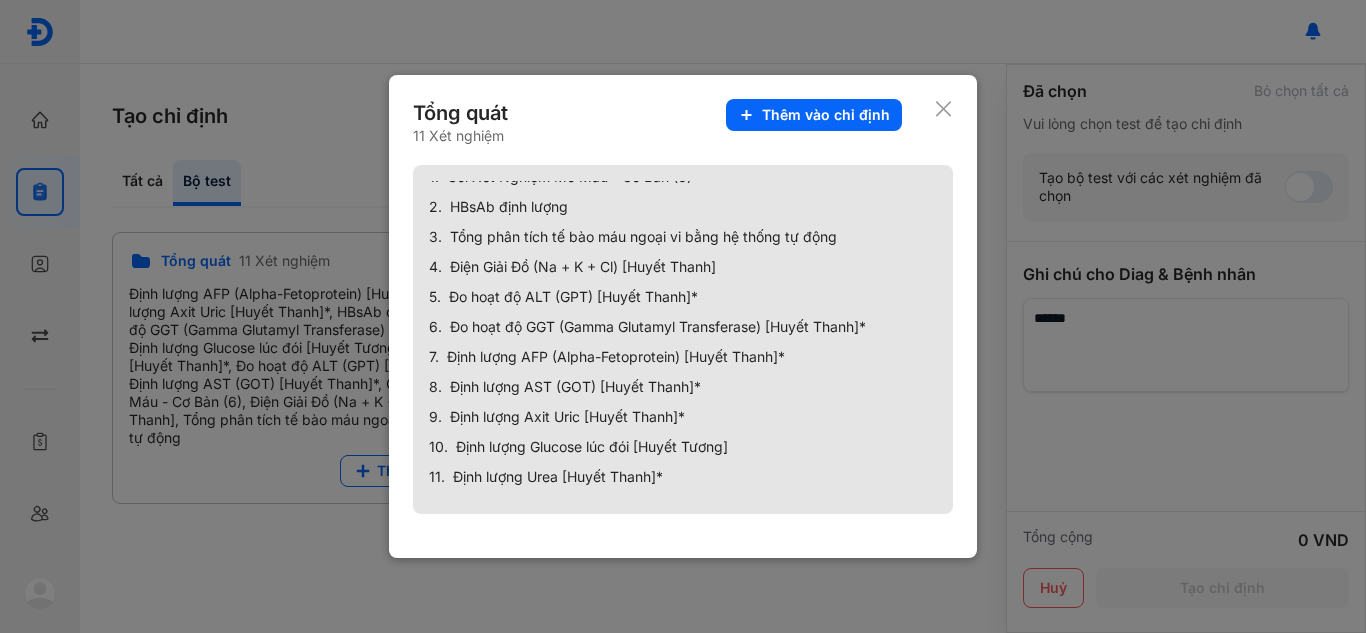 click on "1. Gói Xét Nghiệm Mỡ Máu - Cơ Bản (6) 2. HBsAb định lượng 3. Tổng phân tích tế bào máu ngoại vi bằng hệ thống tự động 4. Điện Giải Đồ (Na + K + Cl) [Huyết Thanh] 5. Đo hoạt độ ALT (GPT) [Huyết Thanh]* 6. Đo hoạt độ GGT (Gamma Glutamyl Transferase) [Huyết Thanh]* 7. Định lượng AFP (Alpha-Fetoprotein) [Huyết Thanh]* 8. Định lượng AST (GOT) [Huyết Thanh]* 9. Định lượng Axit Uric [Huyết Thanh]* 10. Định lượng Glucose lúc đói [Huyết Tương] 11. Định lượng Urea [Huyết Thanh]*" at bounding box center (683, 339) 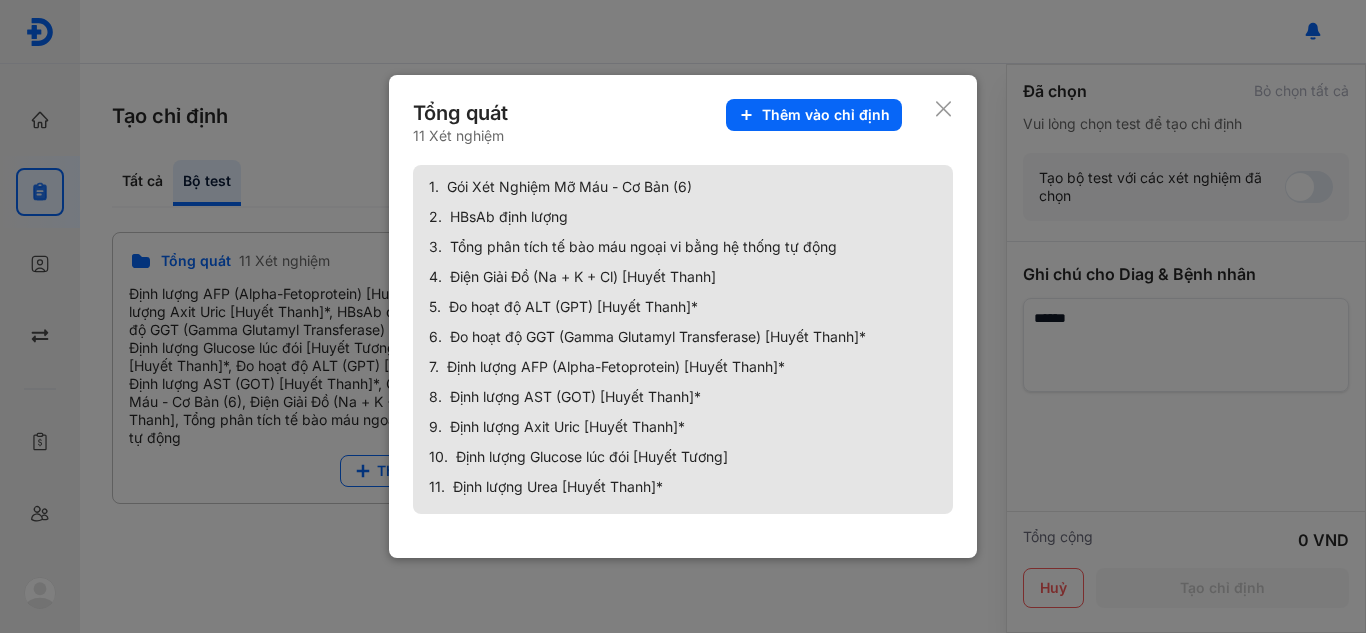 scroll, scrollTop: 0, scrollLeft: 0, axis: both 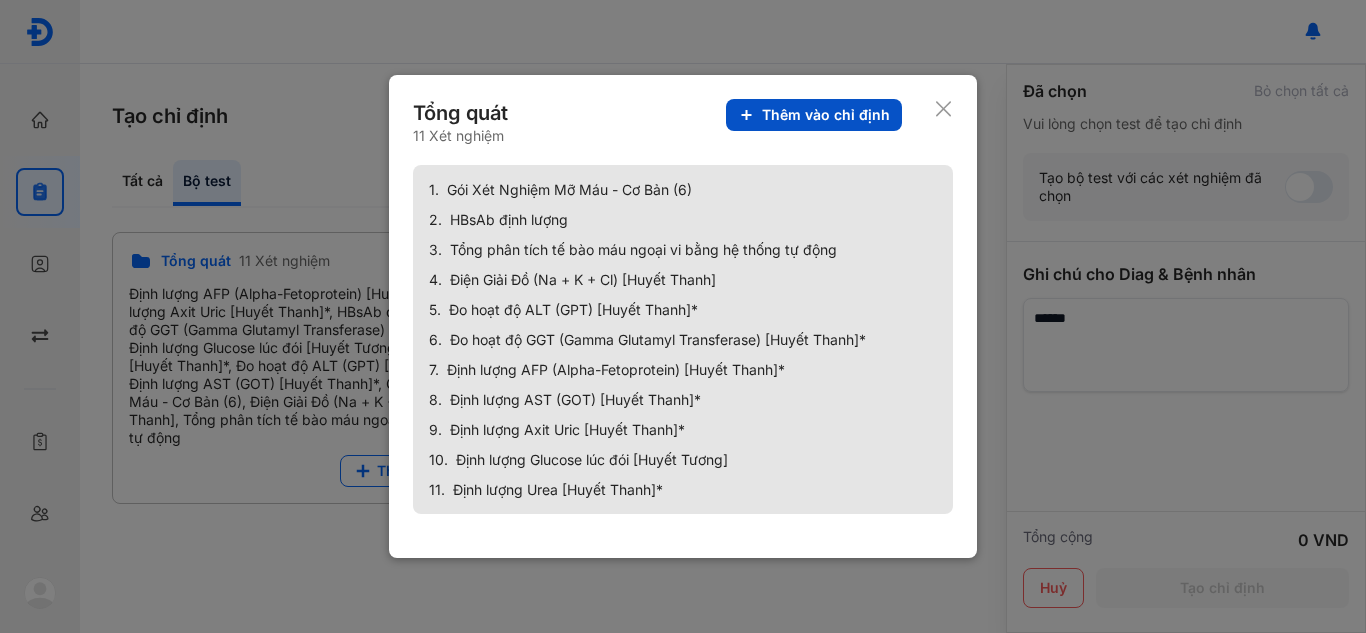 click on "Thêm vào chỉ định" 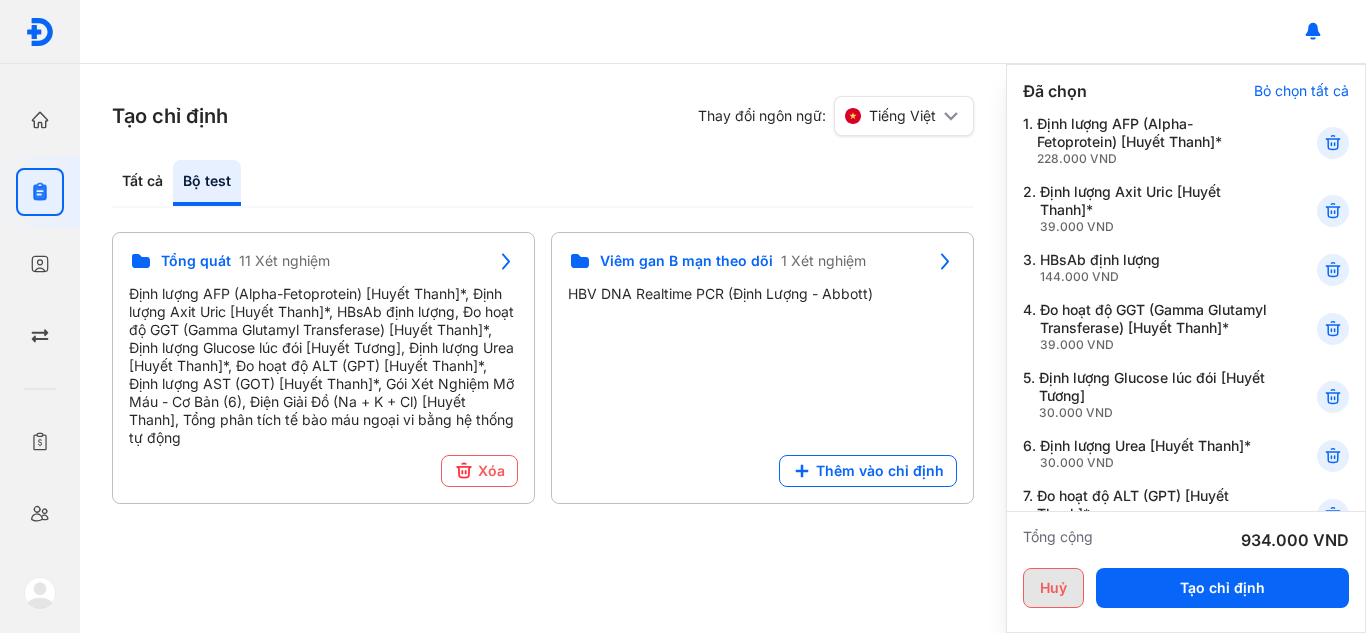 click on "Huỷ" at bounding box center [1053, 588] 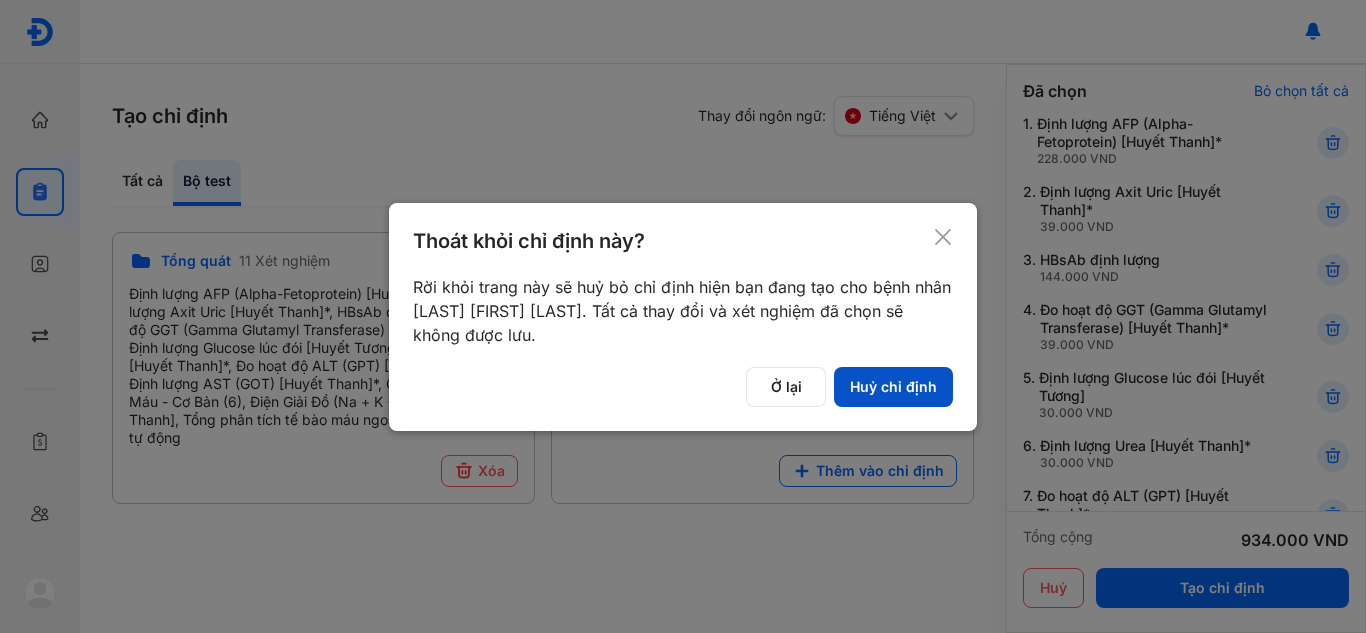 click on "Huỷ chỉ định" at bounding box center (893, 387) 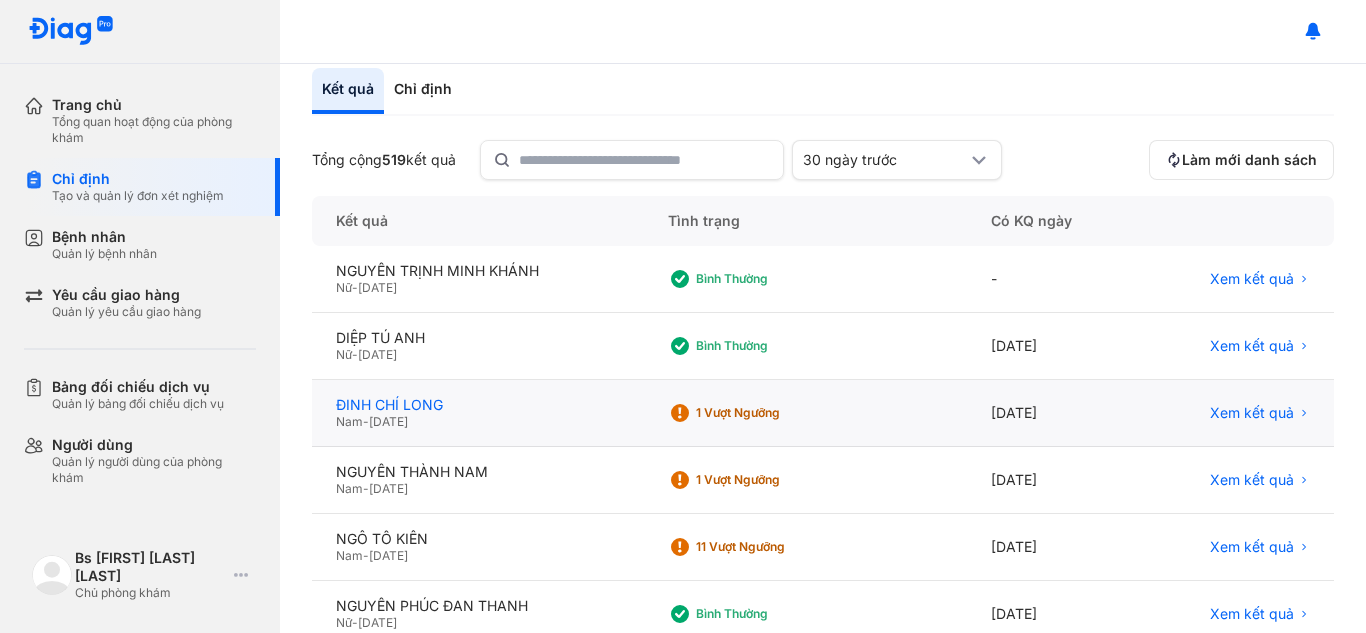 scroll, scrollTop: 77, scrollLeft: 0, axis: vertical 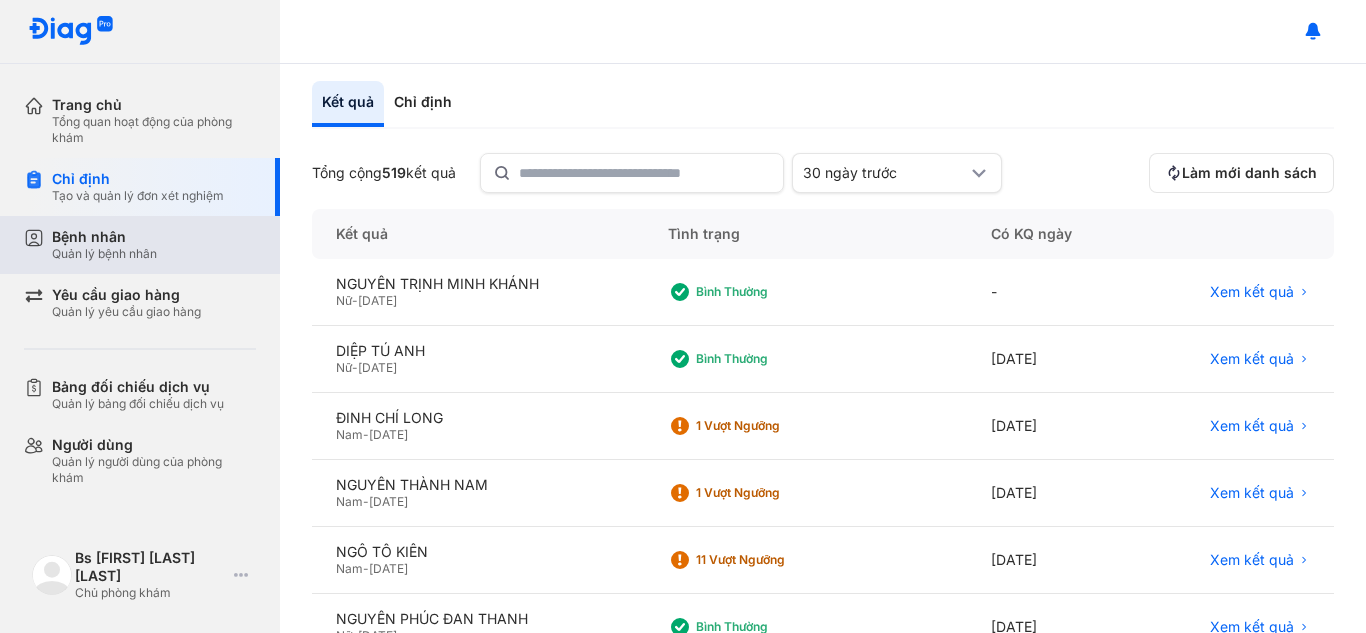 click on "Quản lý bệnh nhân" at bounding box center [104, 254] 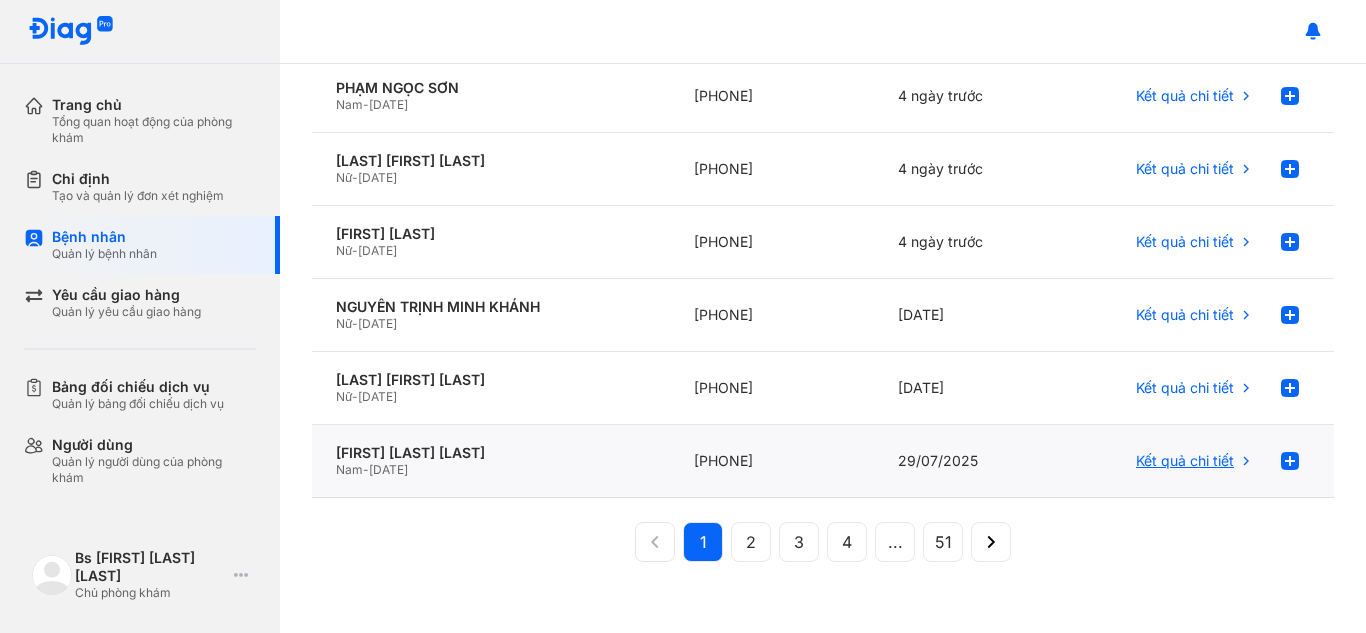 scroll, scrollTop: 509, scrollLeft: 0, axis: vertical 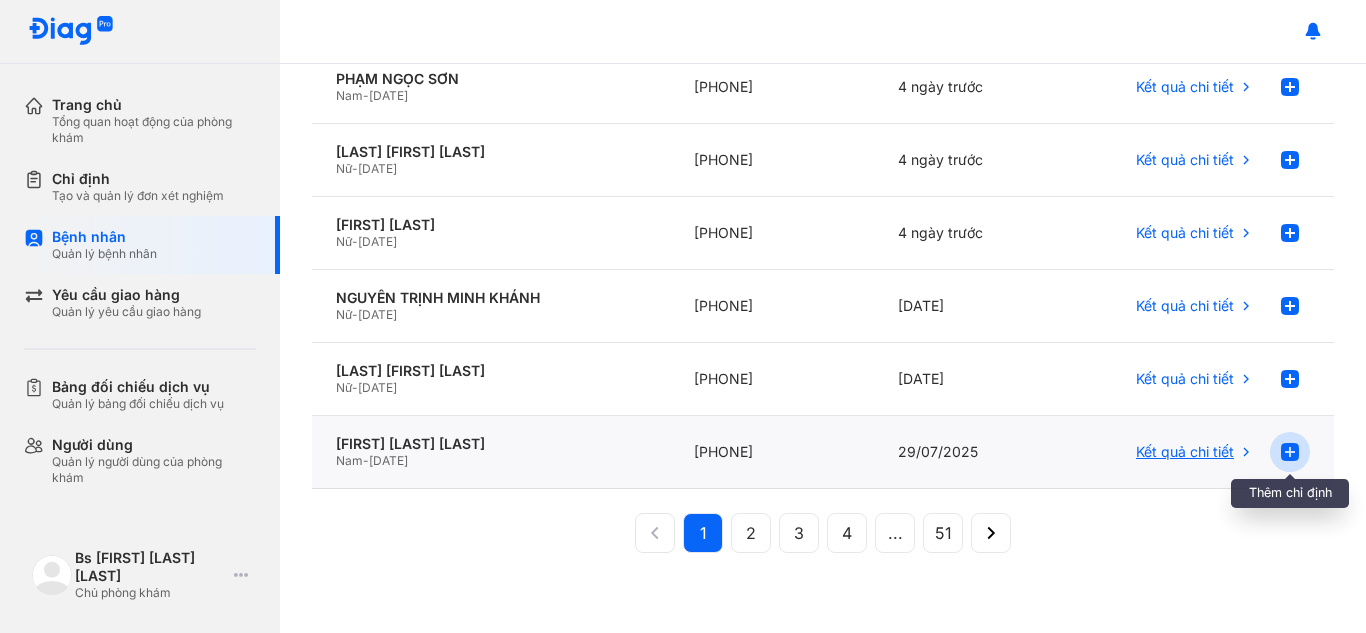 click 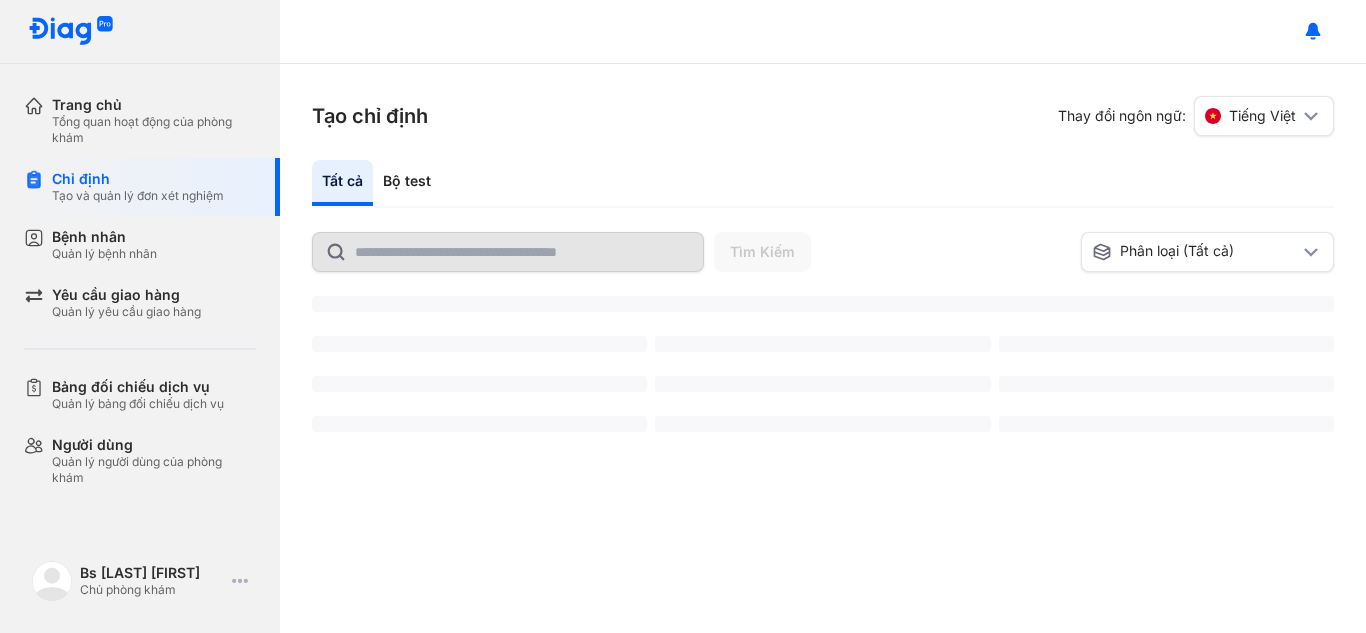 scroll, scrollTop: 0, scrollLeft: 0, axis: both 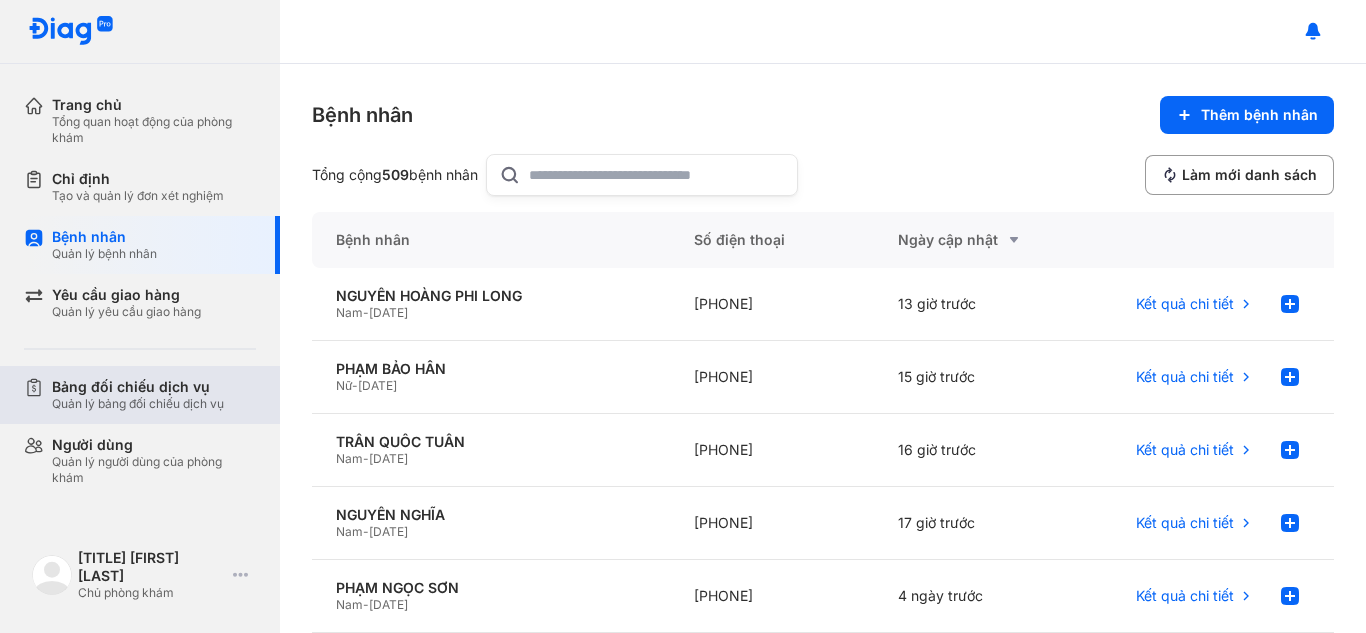 click on "Bảng đối chiếu dịch vụ Quản lý bảng đối chiếu dịch vụ" at bounding box center (152, 395) 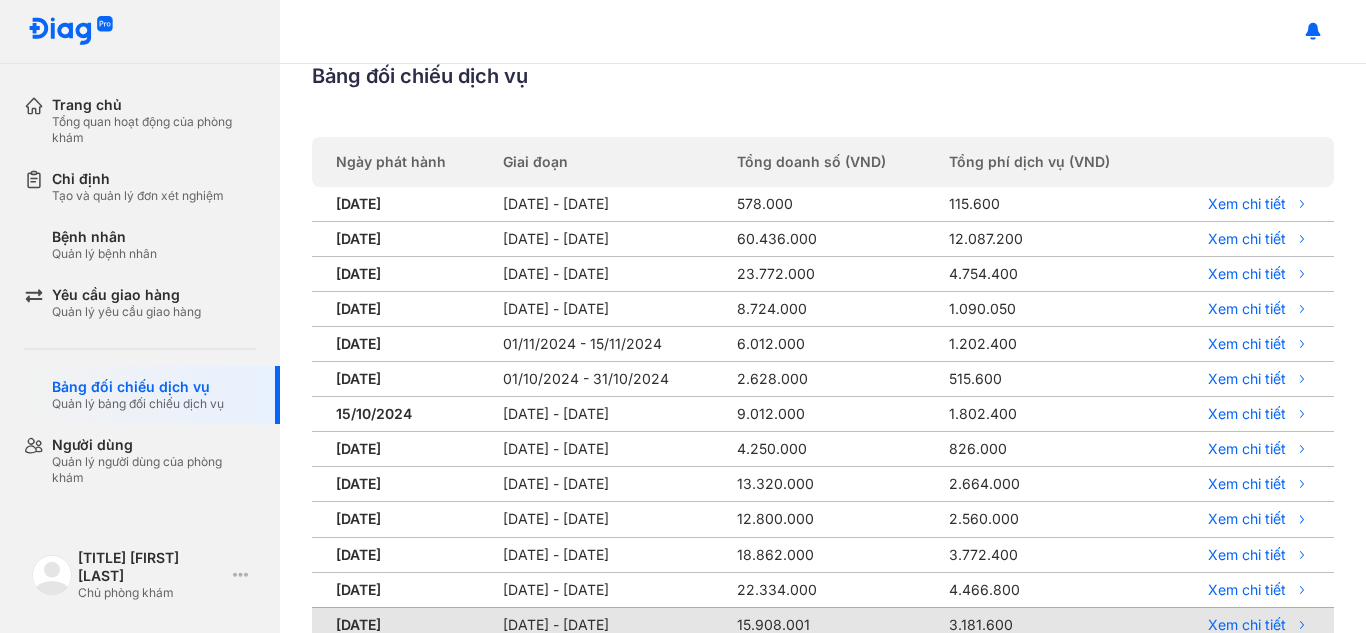 scroll, scrollTop: 0, scrollLeft: 0, axis: both 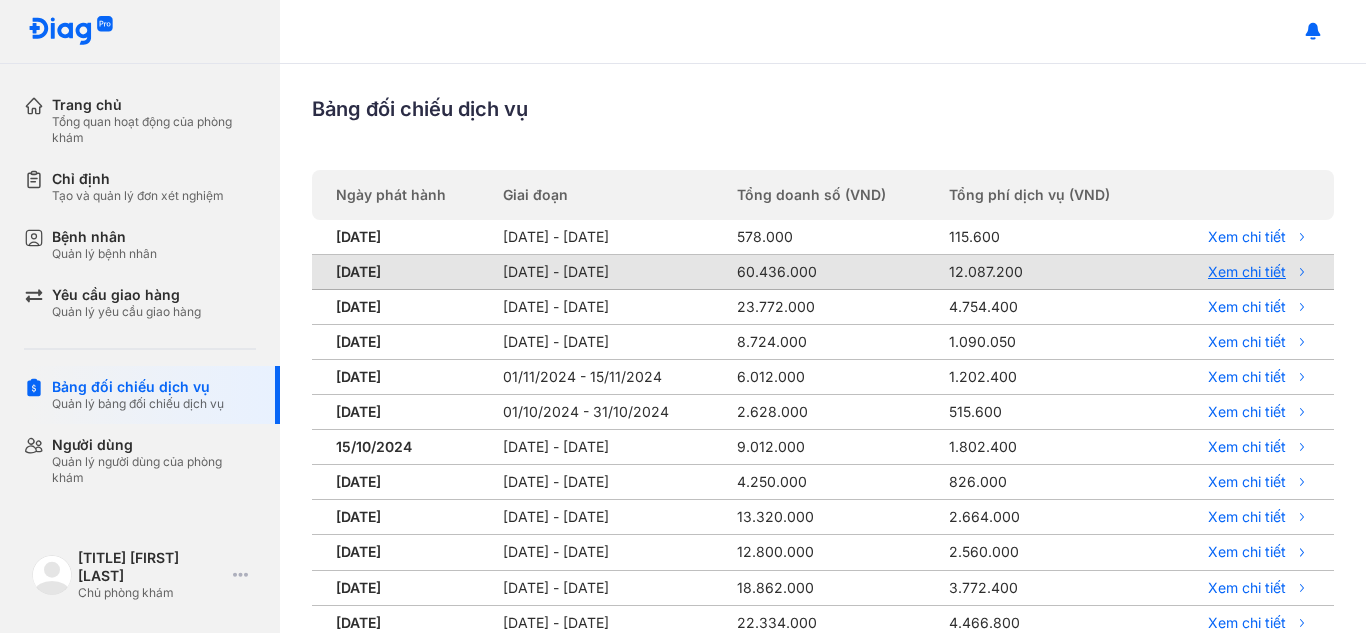 click on "Xem chi tiết" at bounding box center [1243, 272] 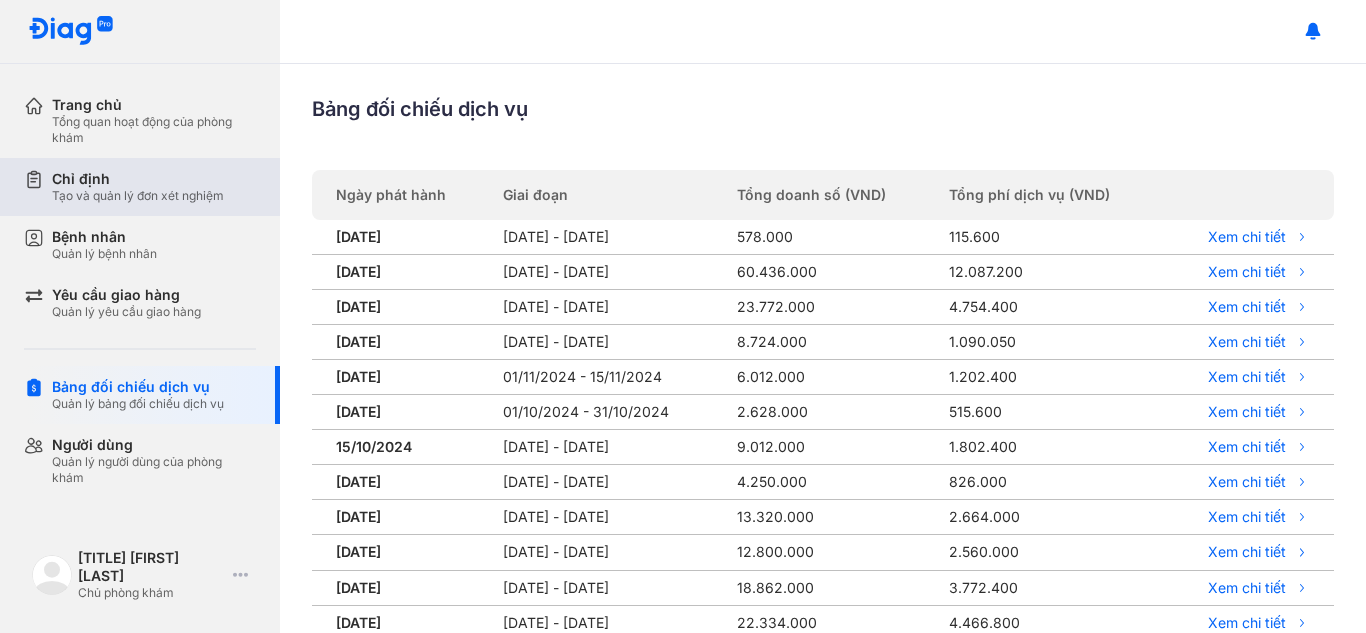 click on "Chỉ định" at bounding box center (138, 179) 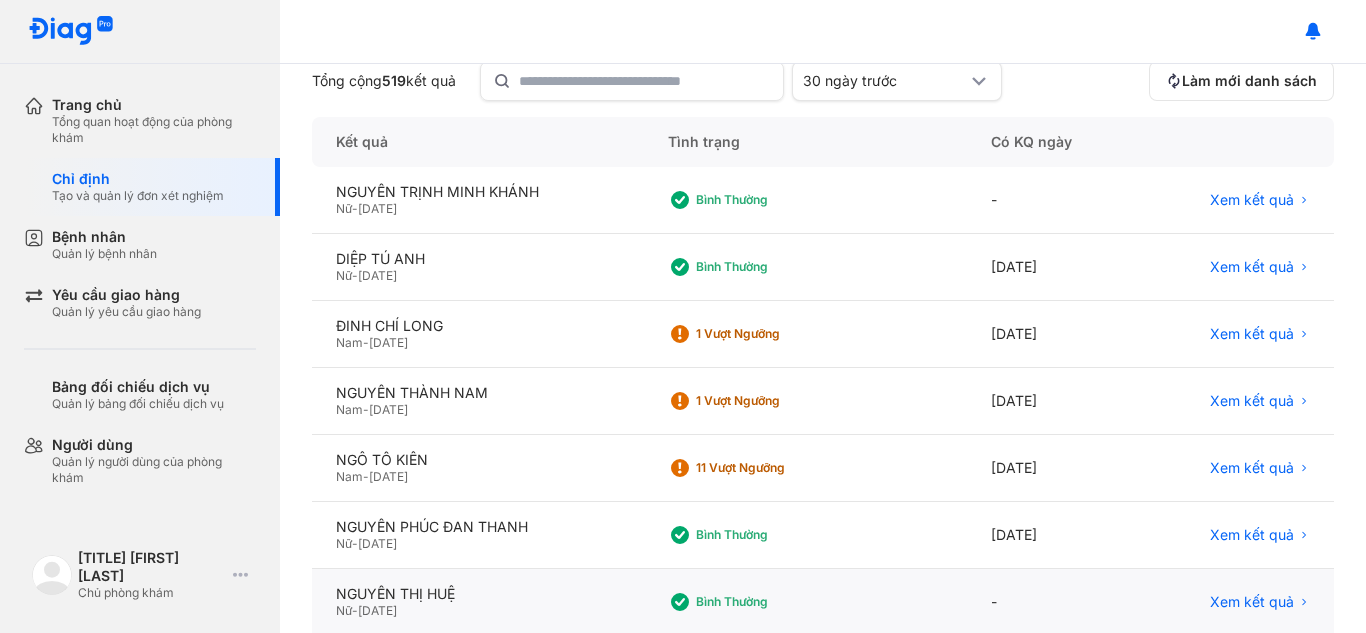scroll, scrollTop: 477, scrollLeft: 0, axis: vertical 